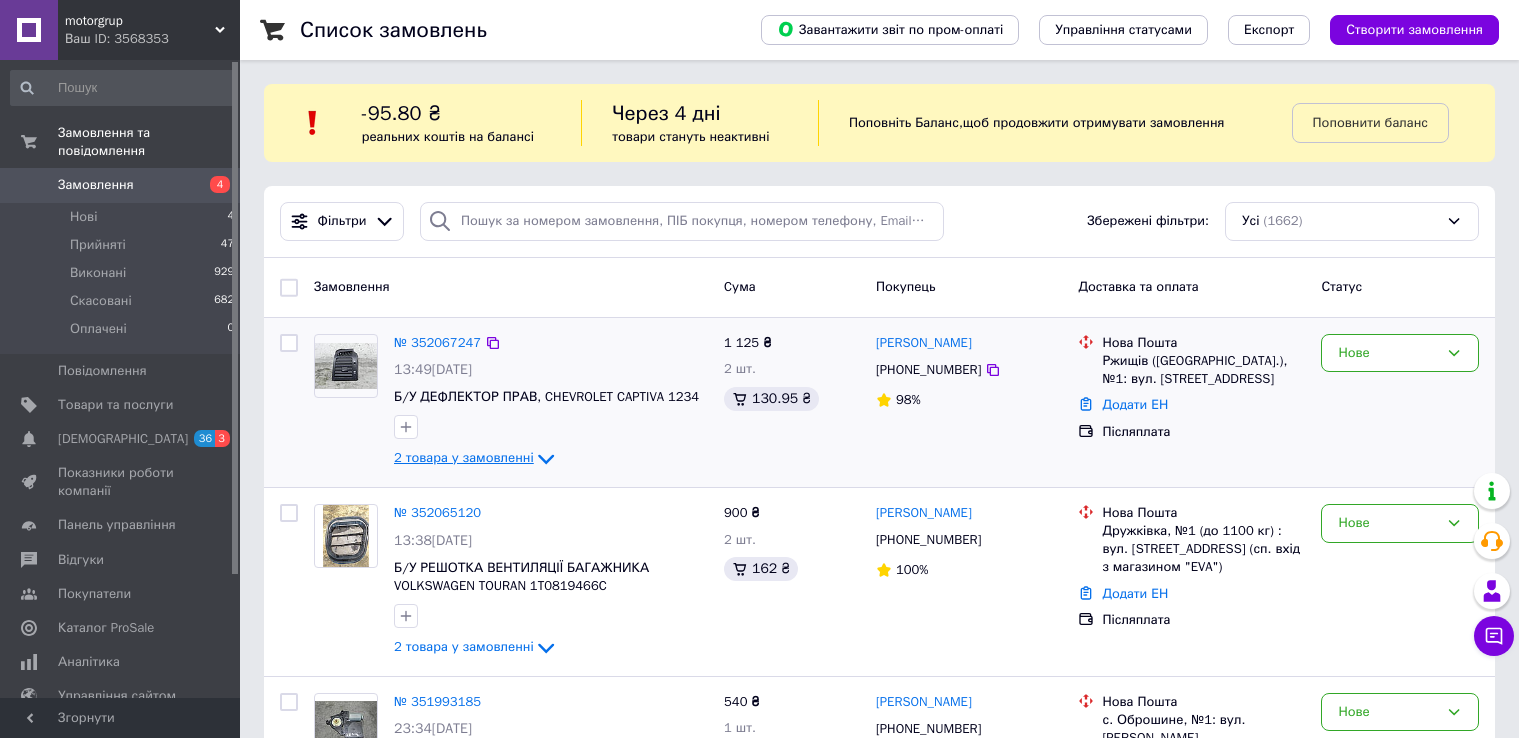 scroll, scrollTop: 0, scrollLeft: 0, axis: both 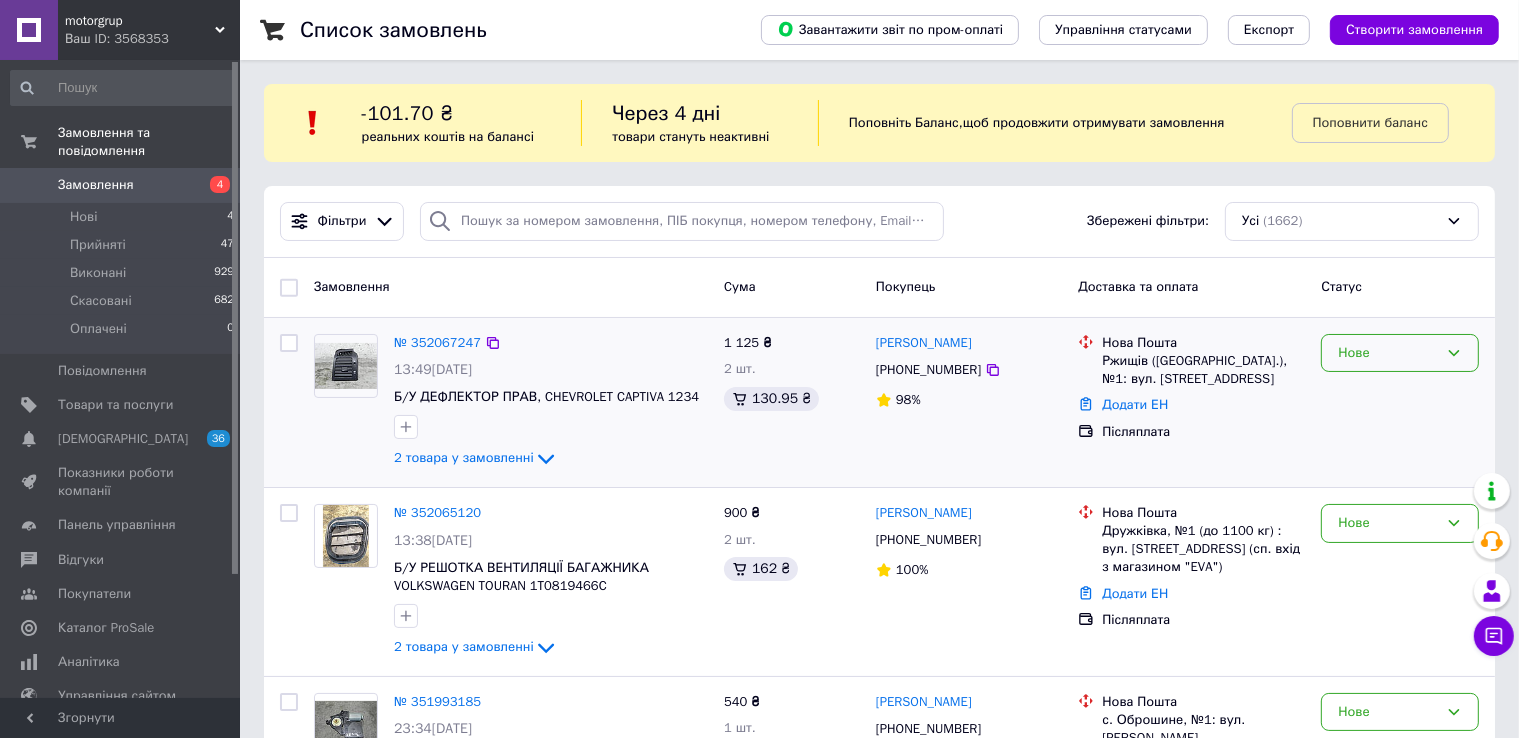 click on "Нове" at bounding box center [1388, 353] 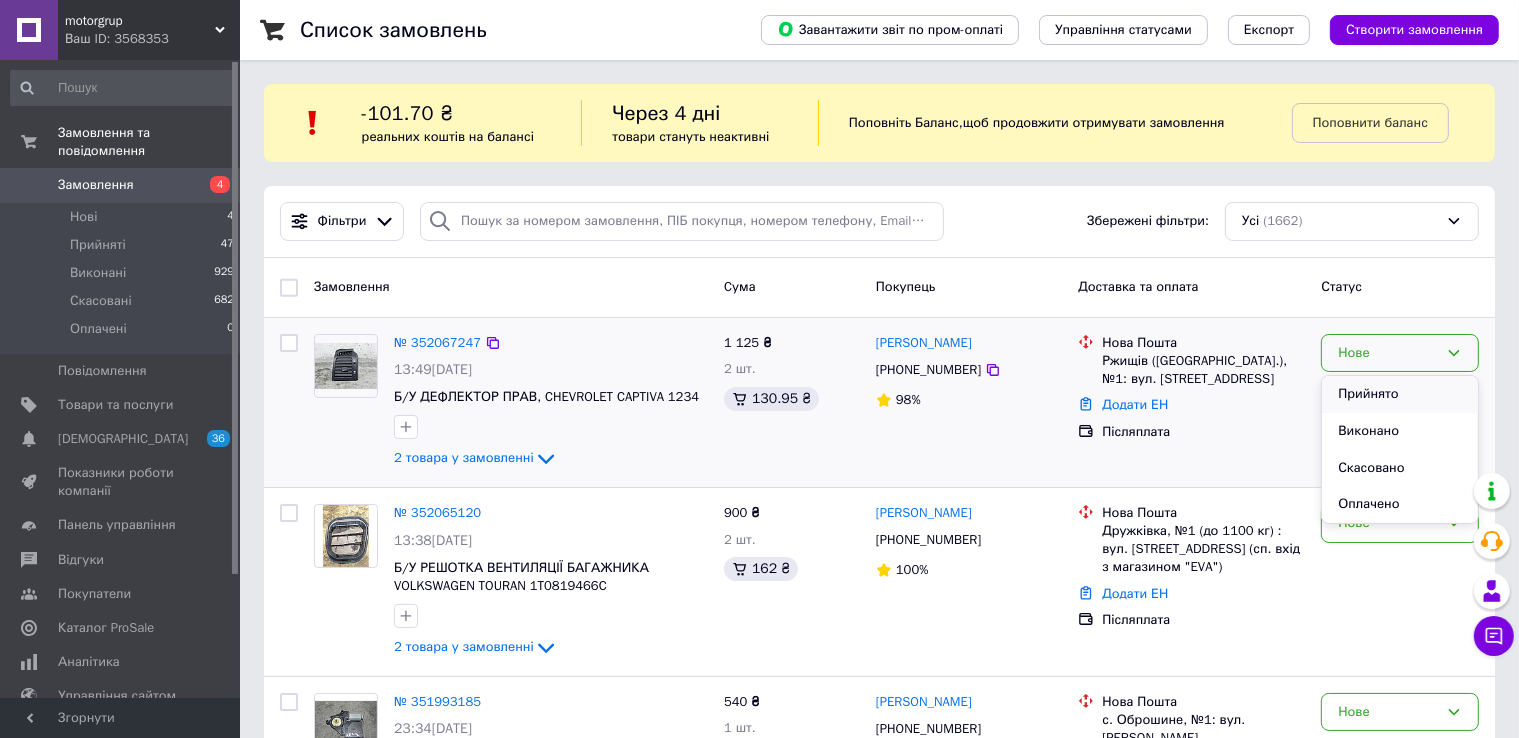click on "Прийнято" at bounding box center [1400, 394] 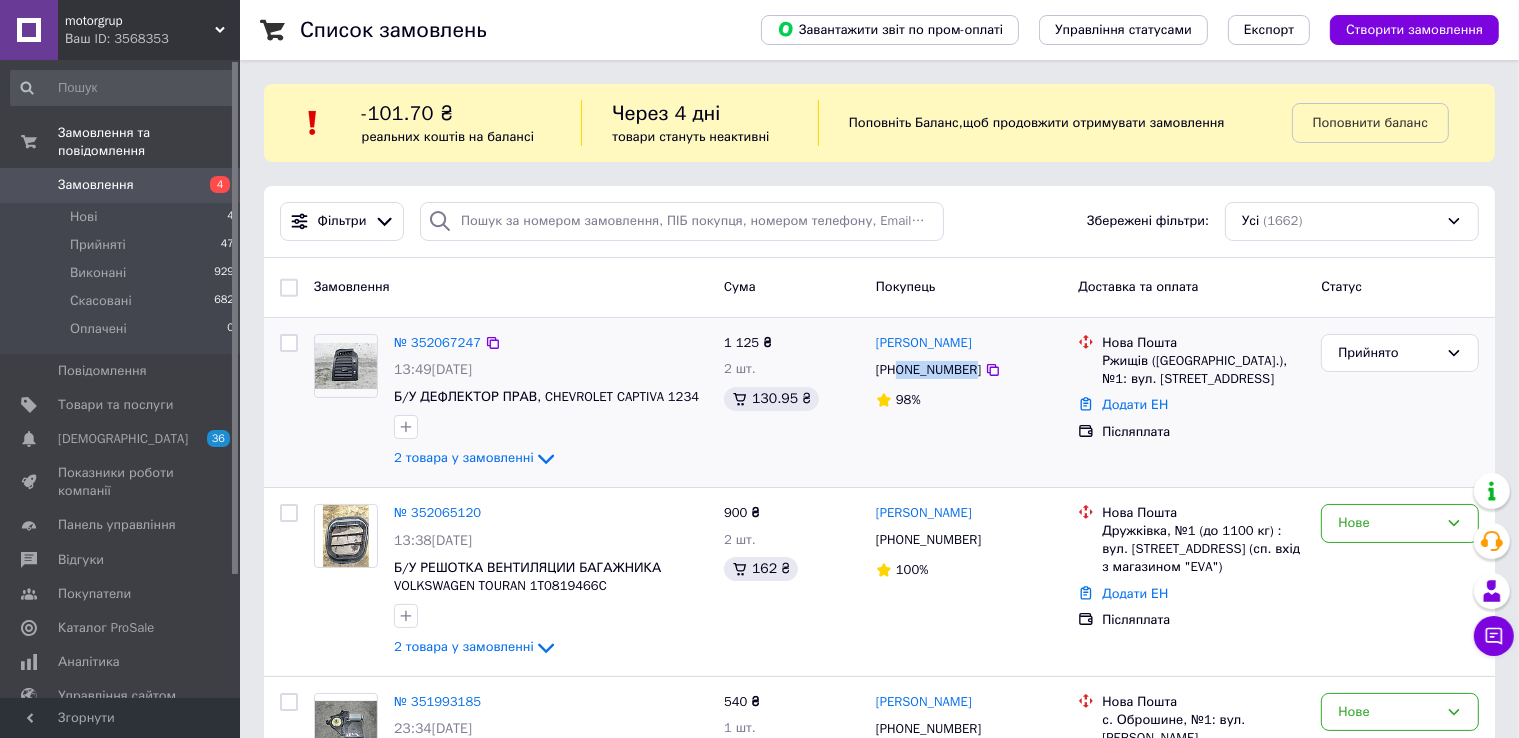 drag, startPoint x: 899, startPoint y: 373, endPoint x: 969, endPoint y: 369, distance: 70.11419 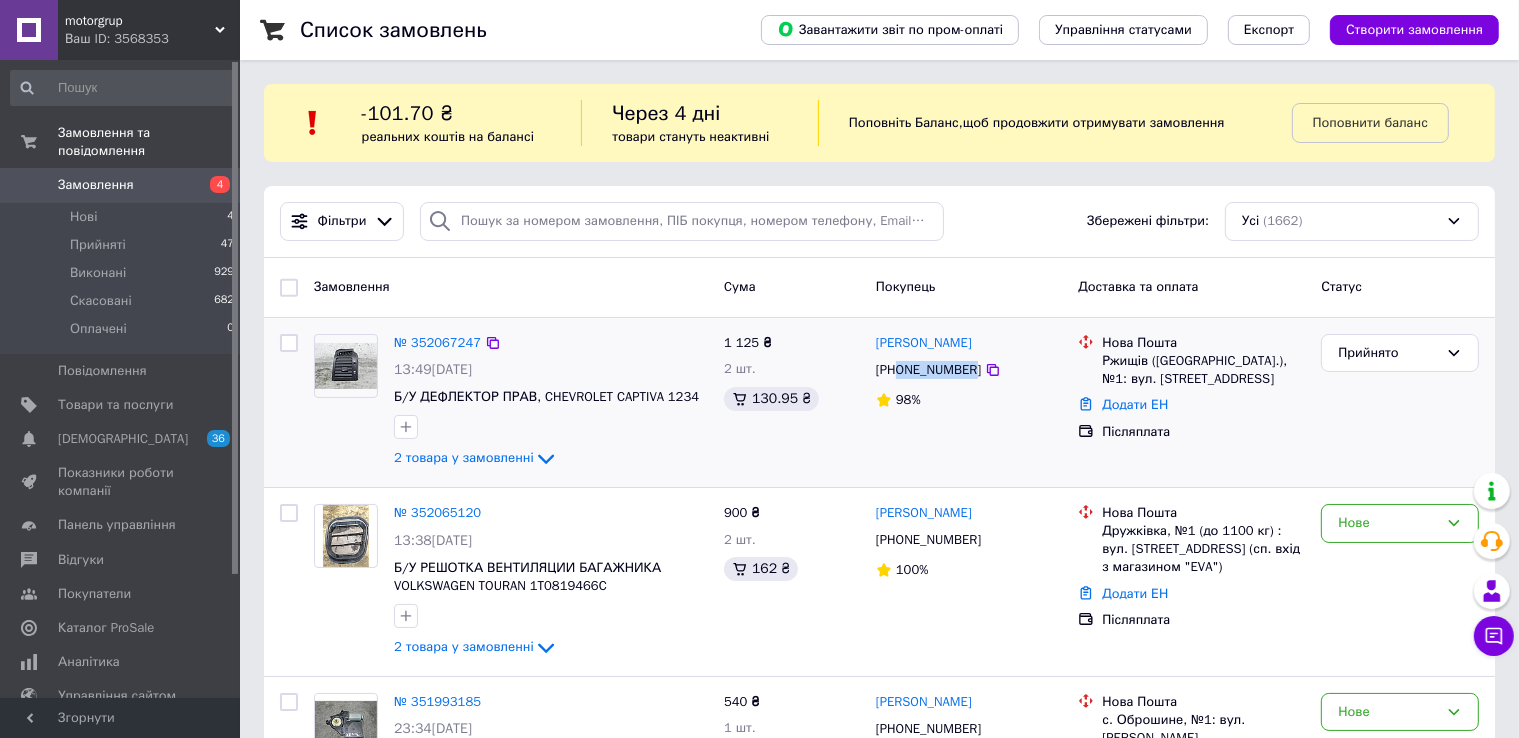 copy on "0505697445" 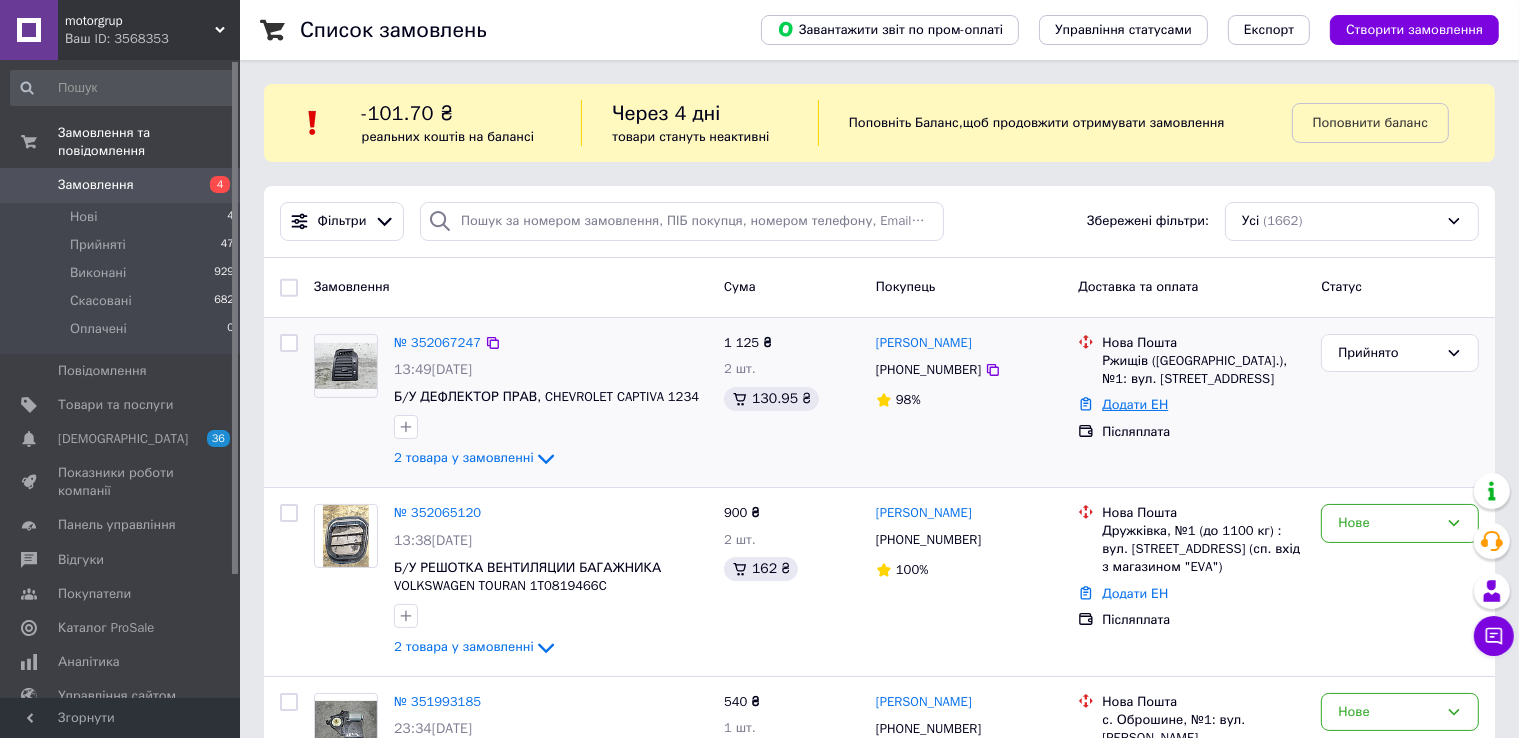 click on "Додати ЕН" at bounding box center [1135, 404] 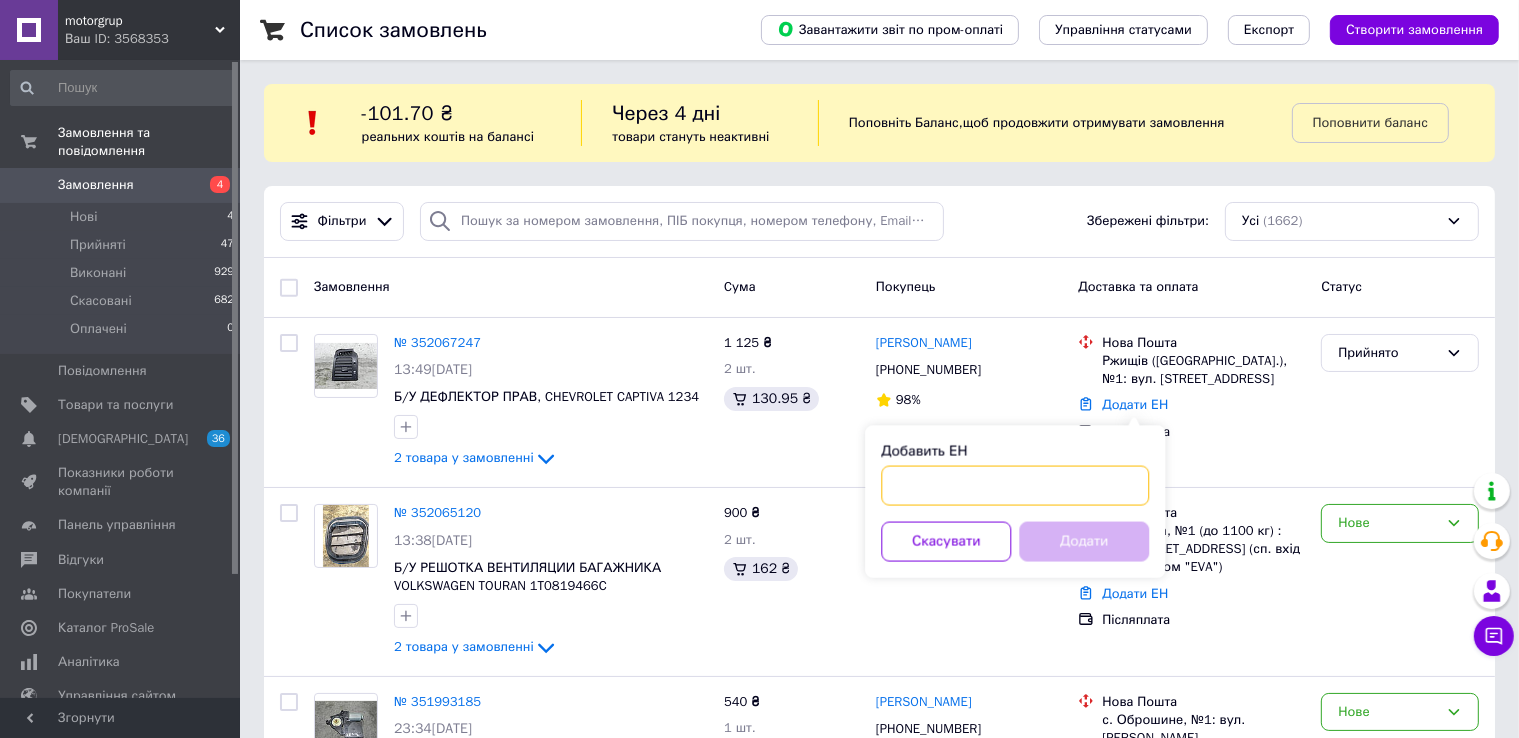 paste on "20451203345349" 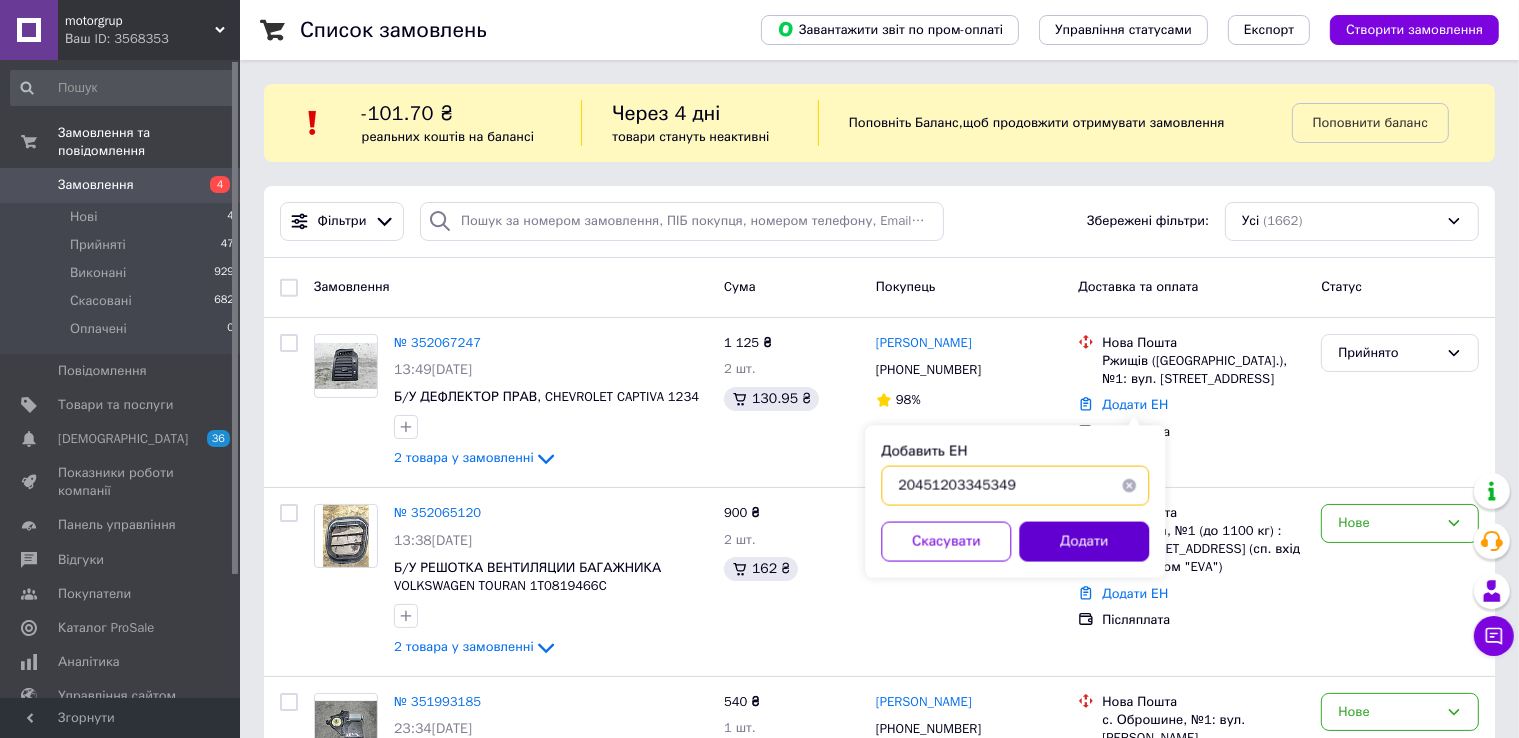 type on "20451203345349" 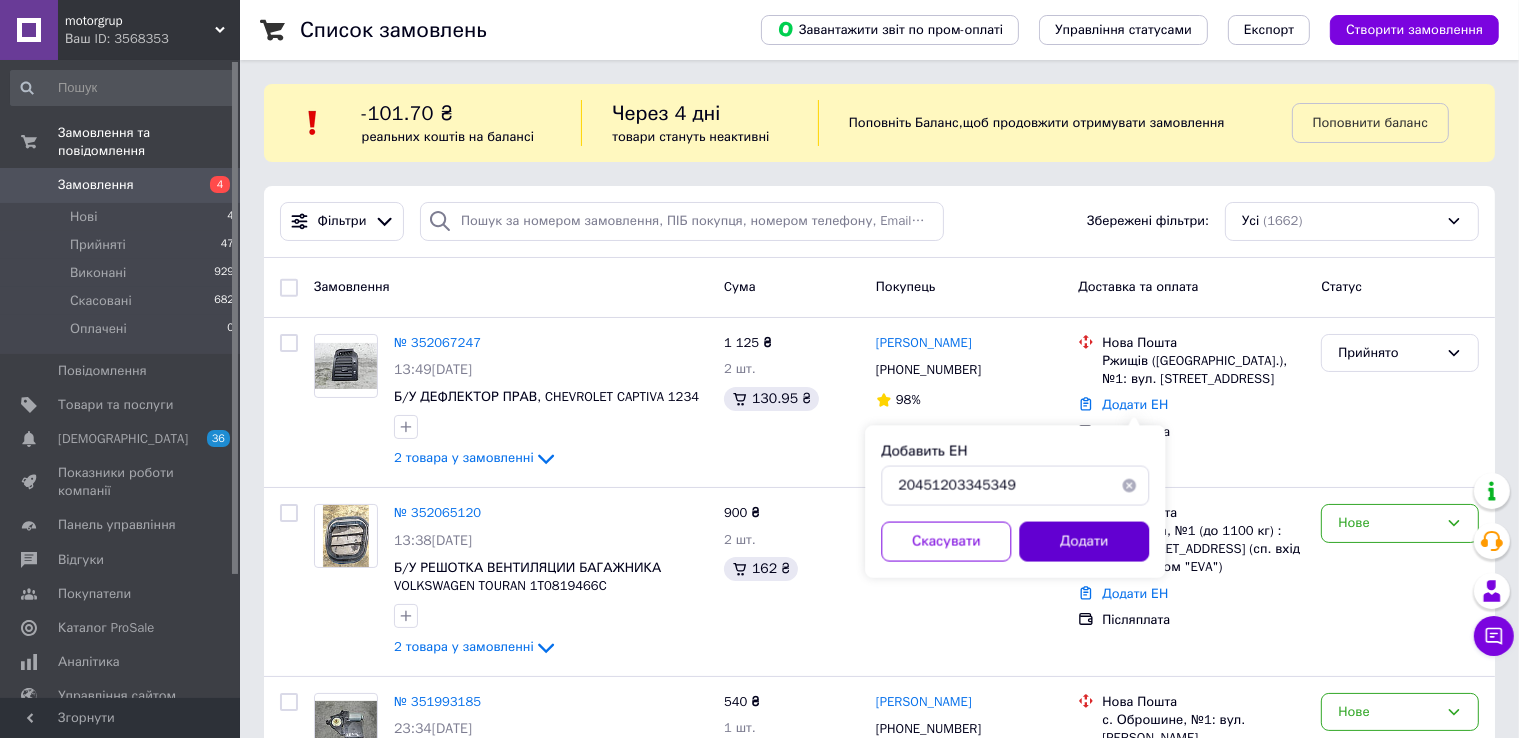 click on "Додати" at bounding box center [1084, 542] 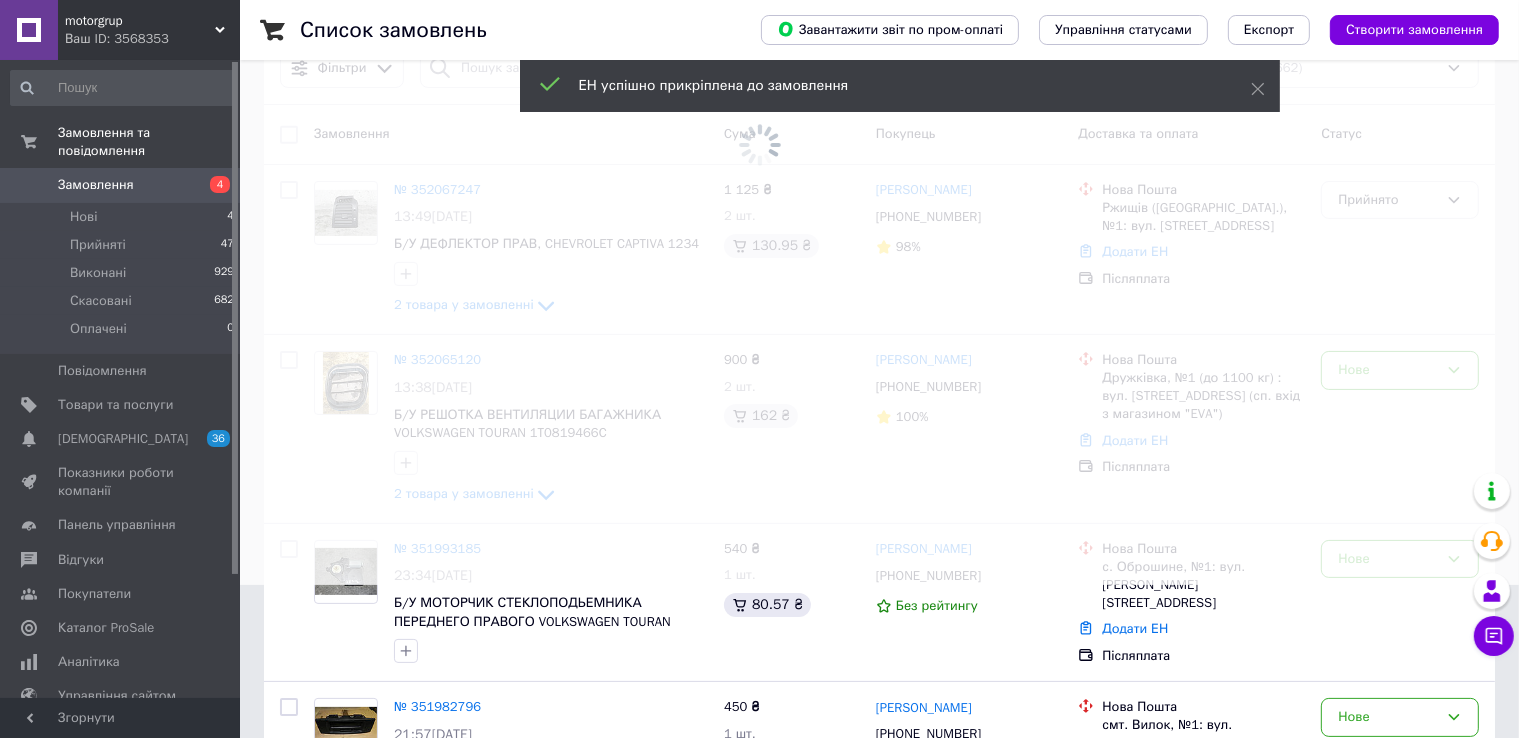 scroll, scrollTop: 200, scrollLeft: 0, axis: vertical 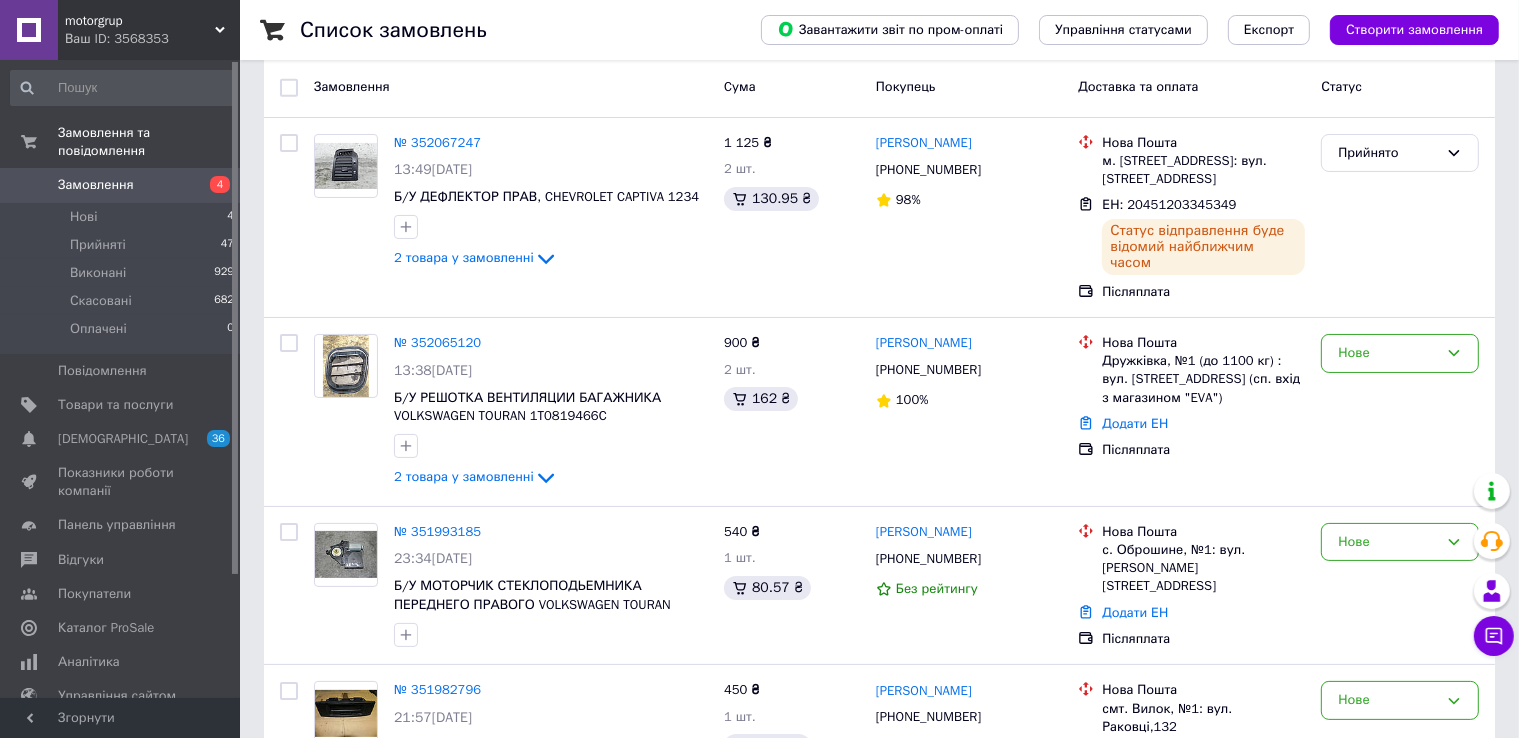 click on "Нове" at bounding box center (1400, 542) 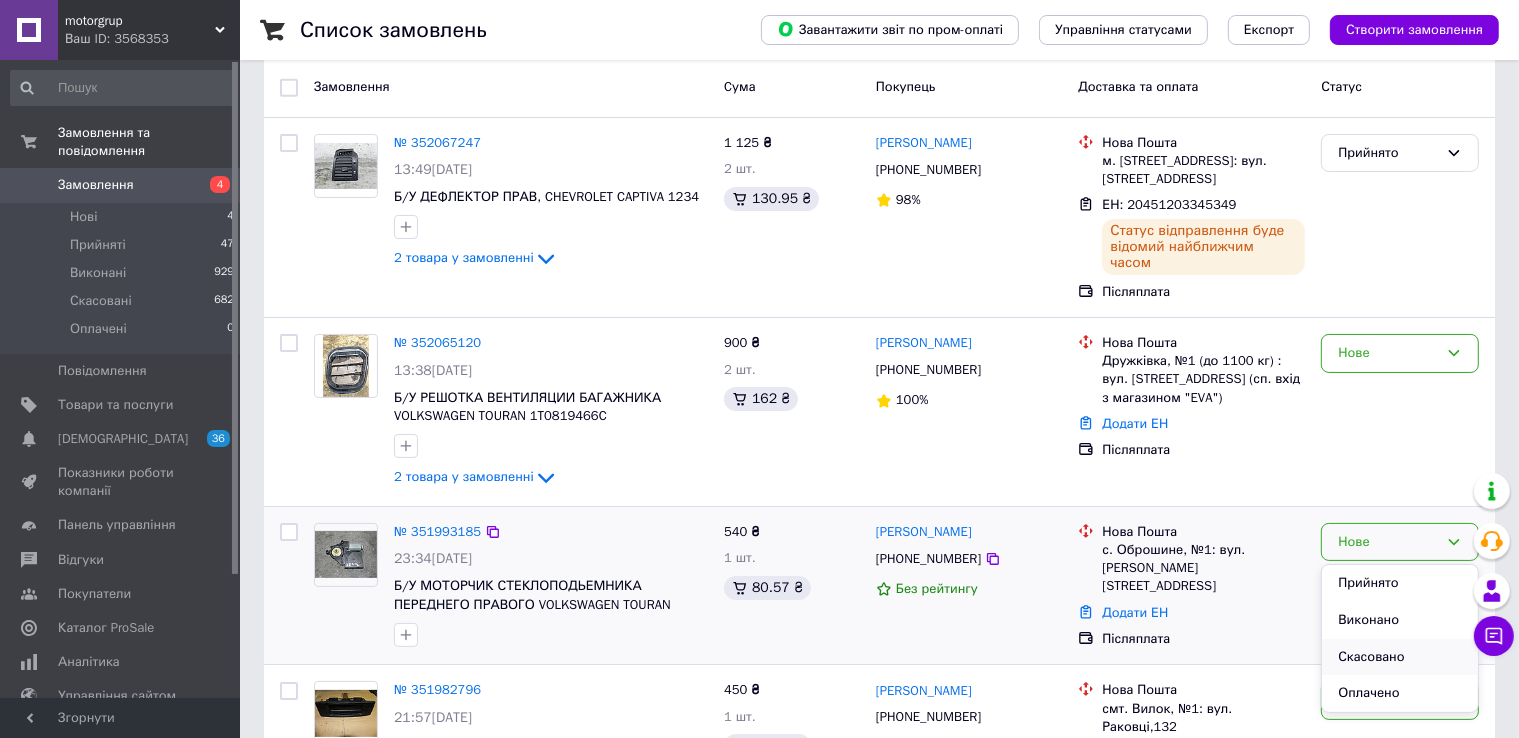 click on "Скасовано" at bounding box center [1400, 657] 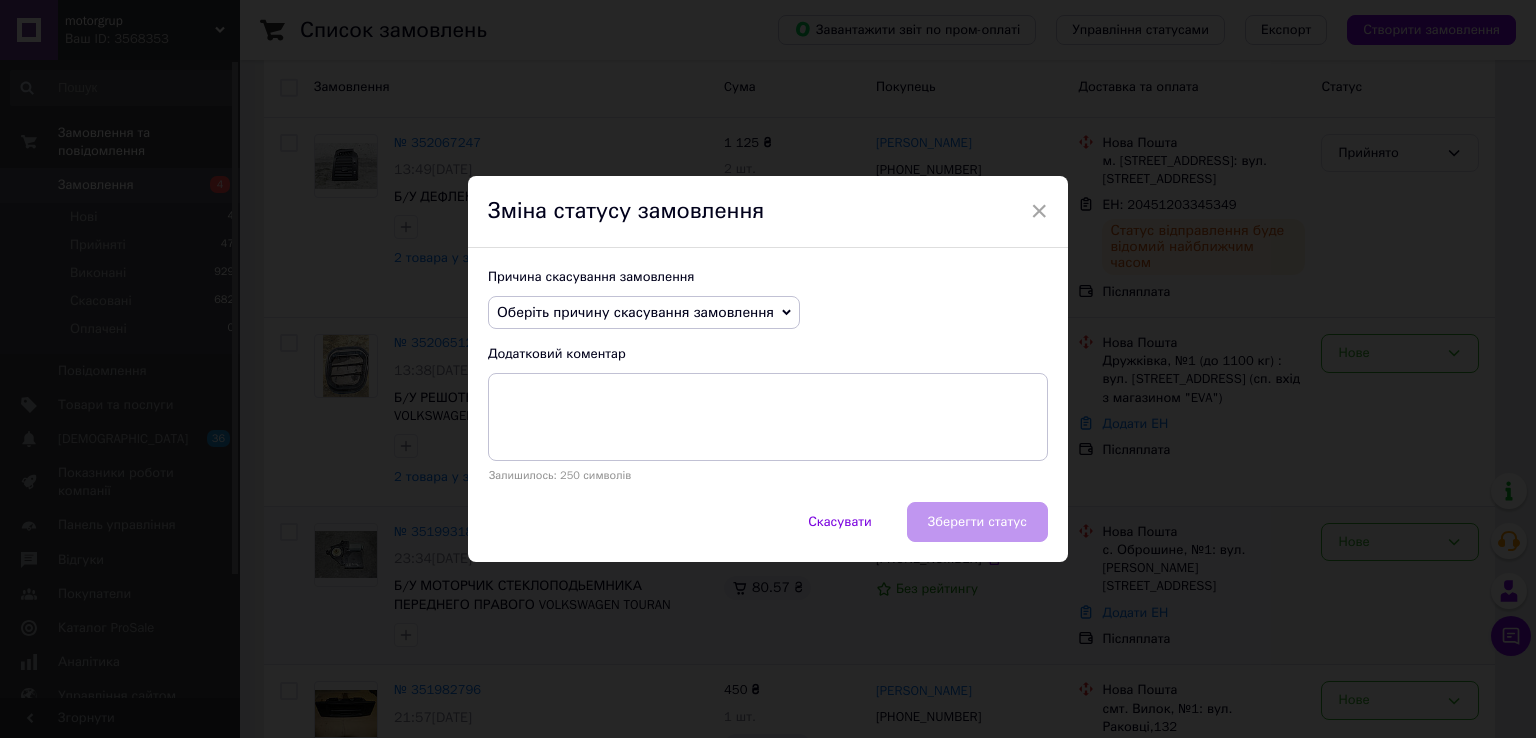 click on "Оберіть причину скасування замовлення" at bounding box center [644, 313] 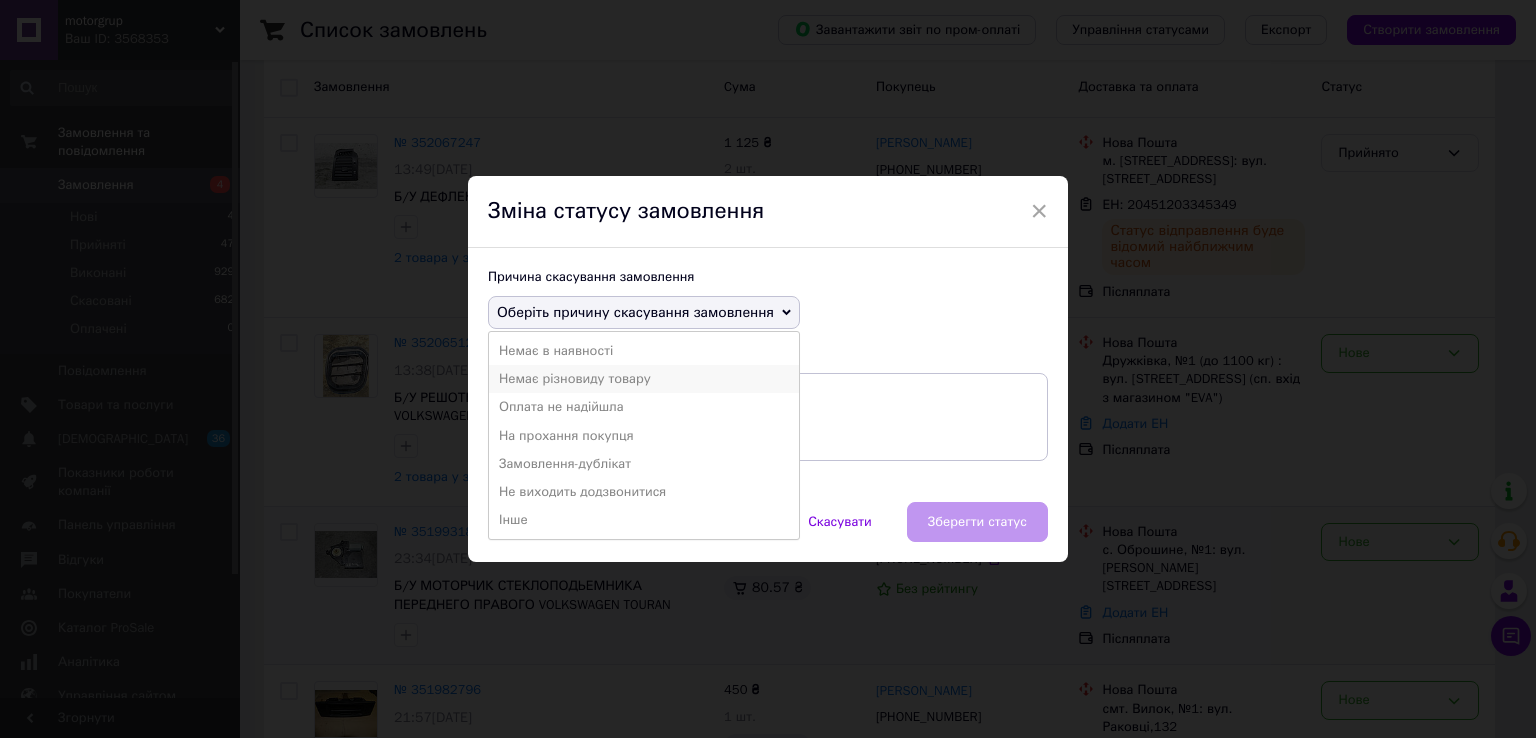 click on "Немає різновиду товару" at bounding box center (644, 379) 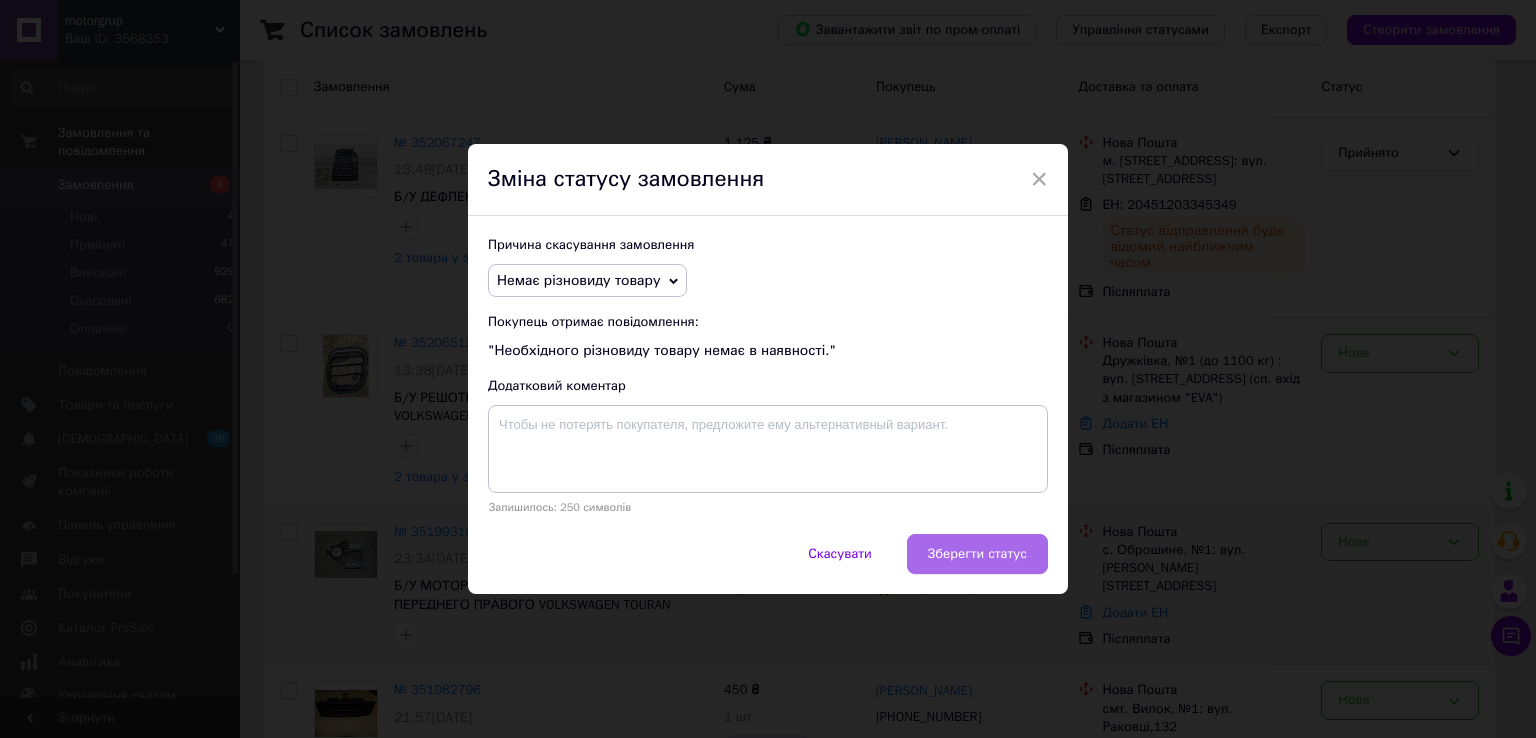 click on "Зберегти статус" at bounding box center [977, 554] 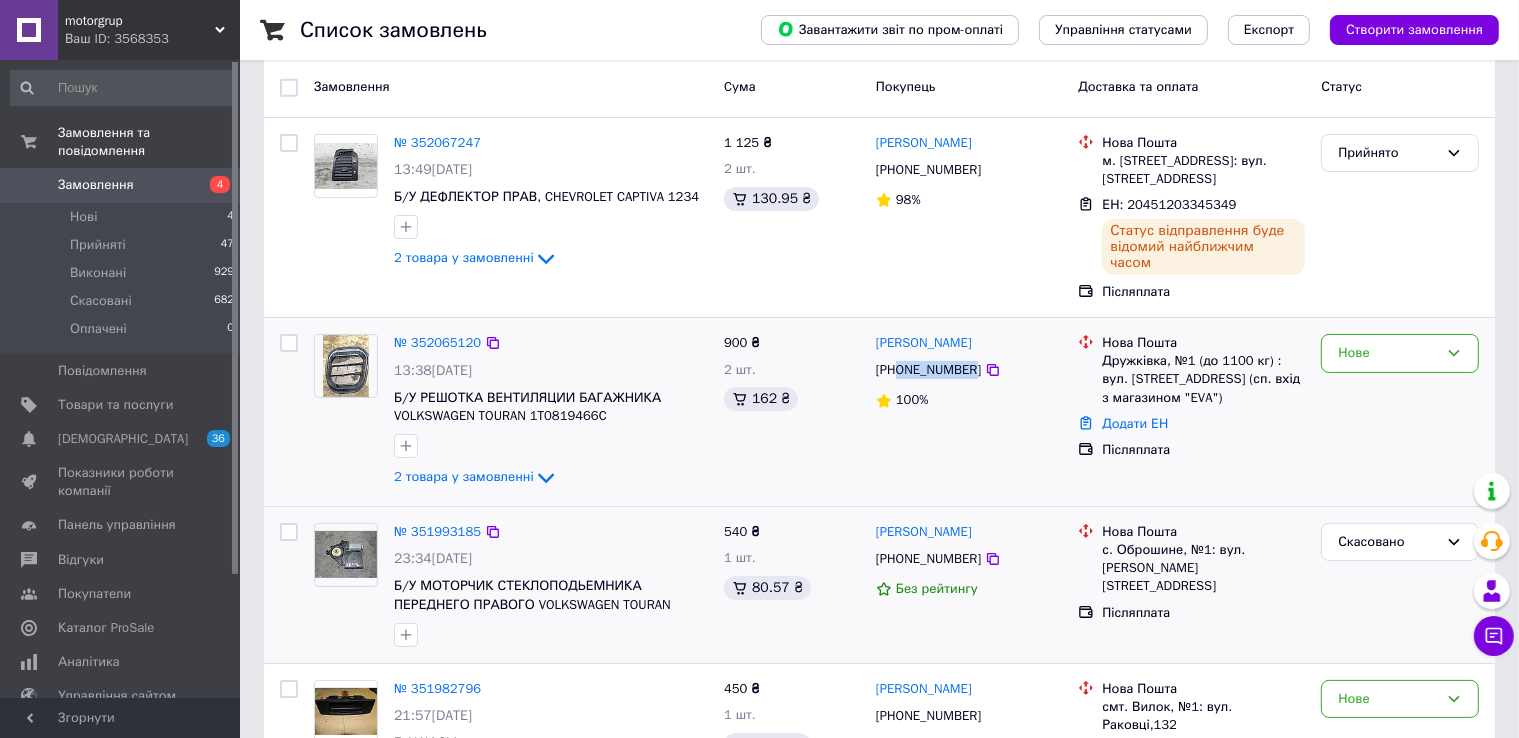 drag, startPoint x: 967, startPoint y: 355, endPoint x: 899, endPoint y: 357, distance: 68.0294 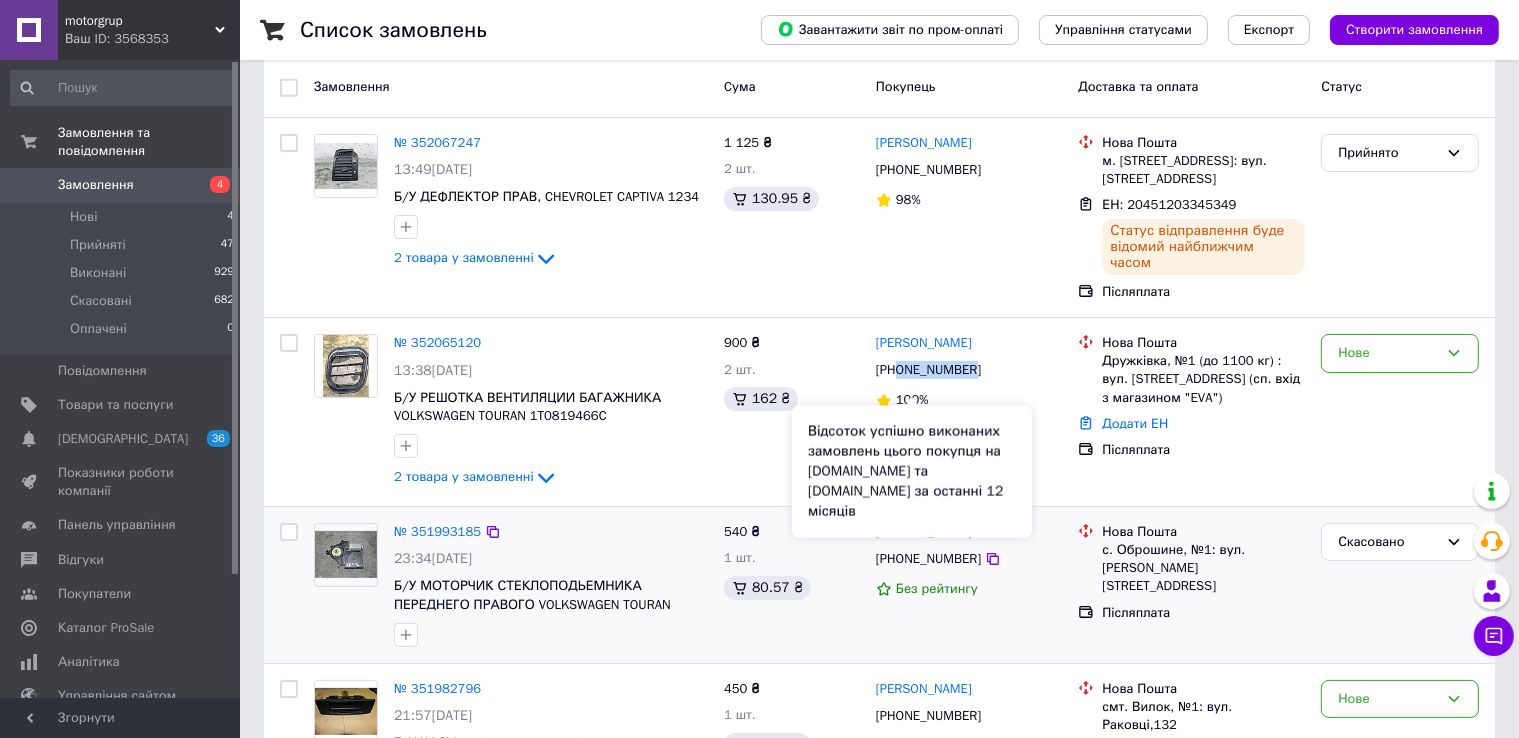 copy on "0667827568" 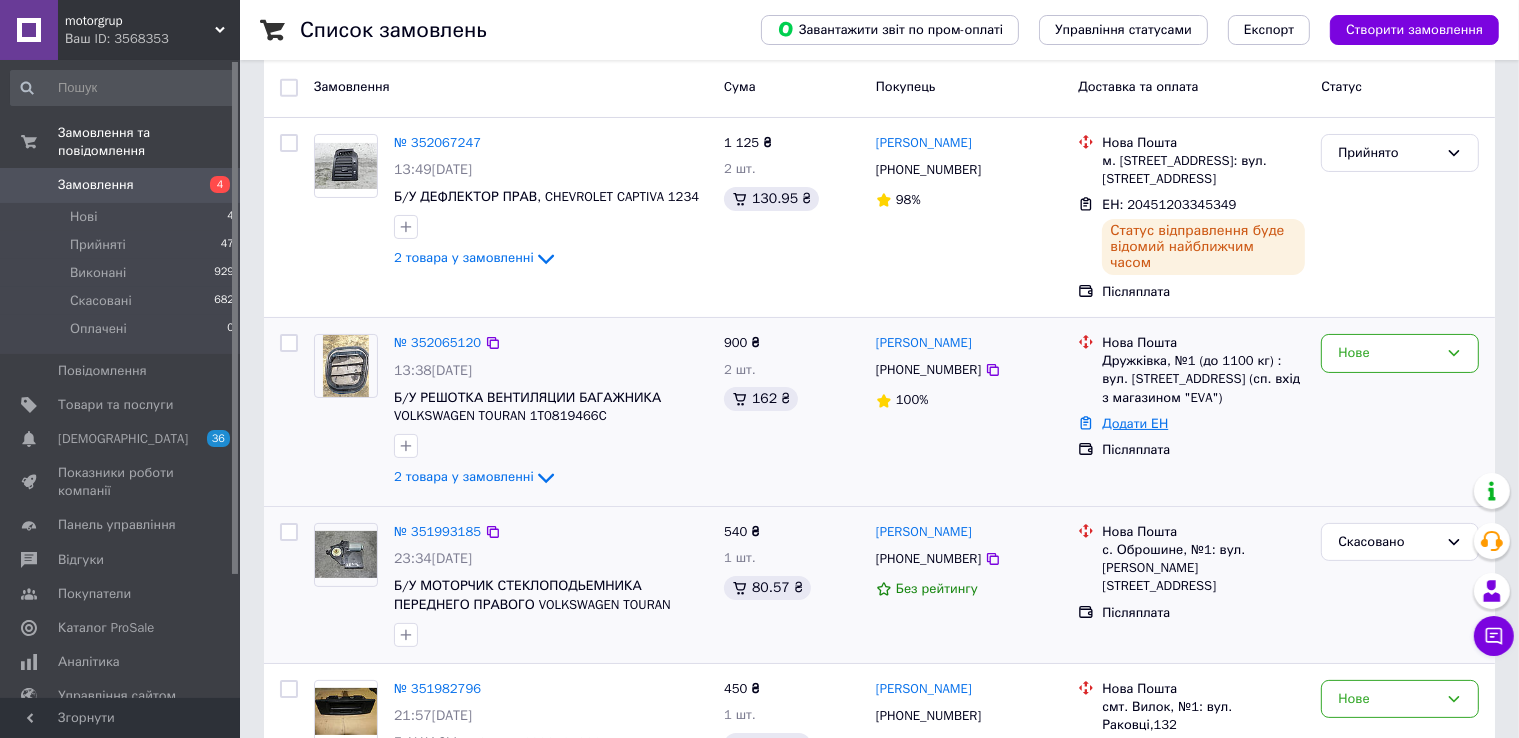 click on "Додати ЕН" at bounding box center [1135, 423] 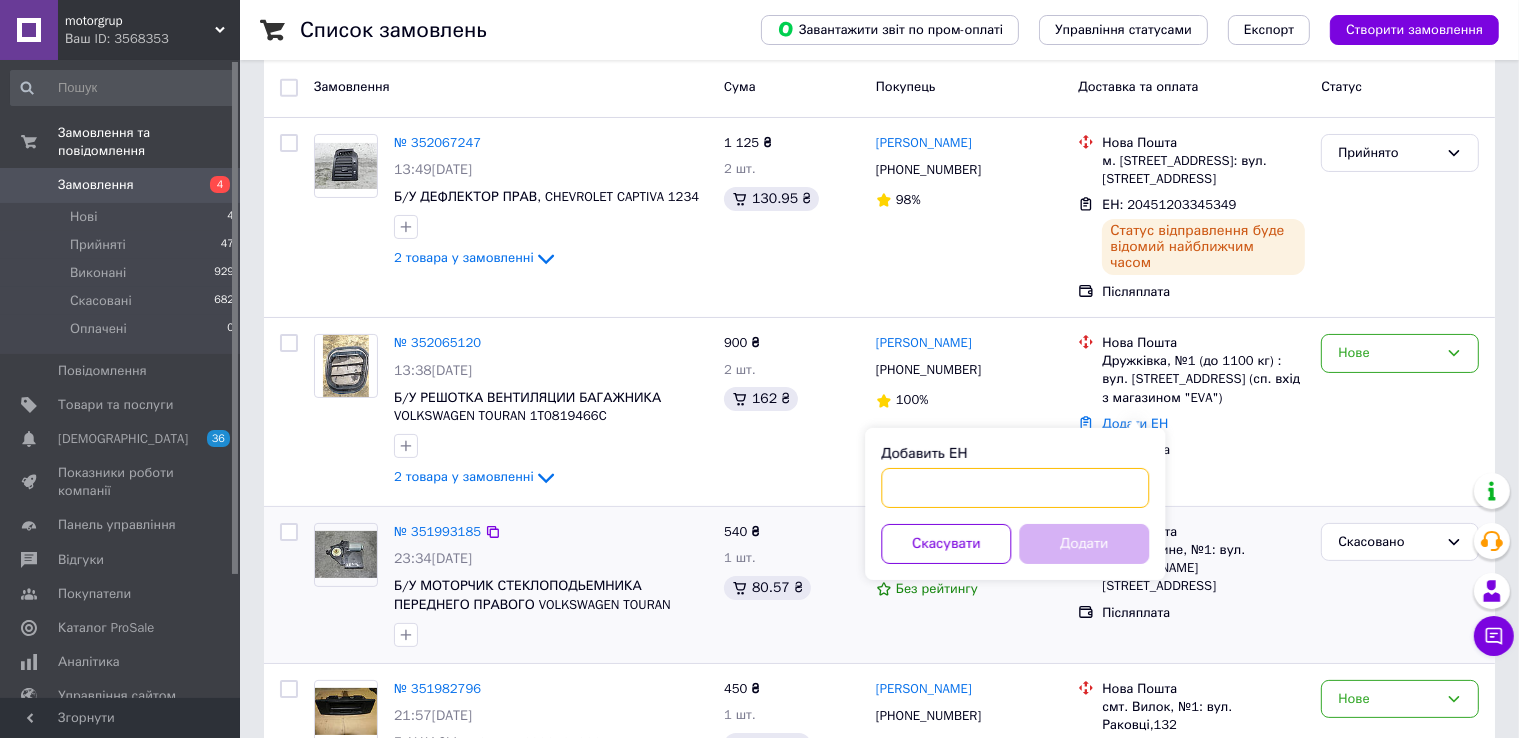 paste on "20451203347133" 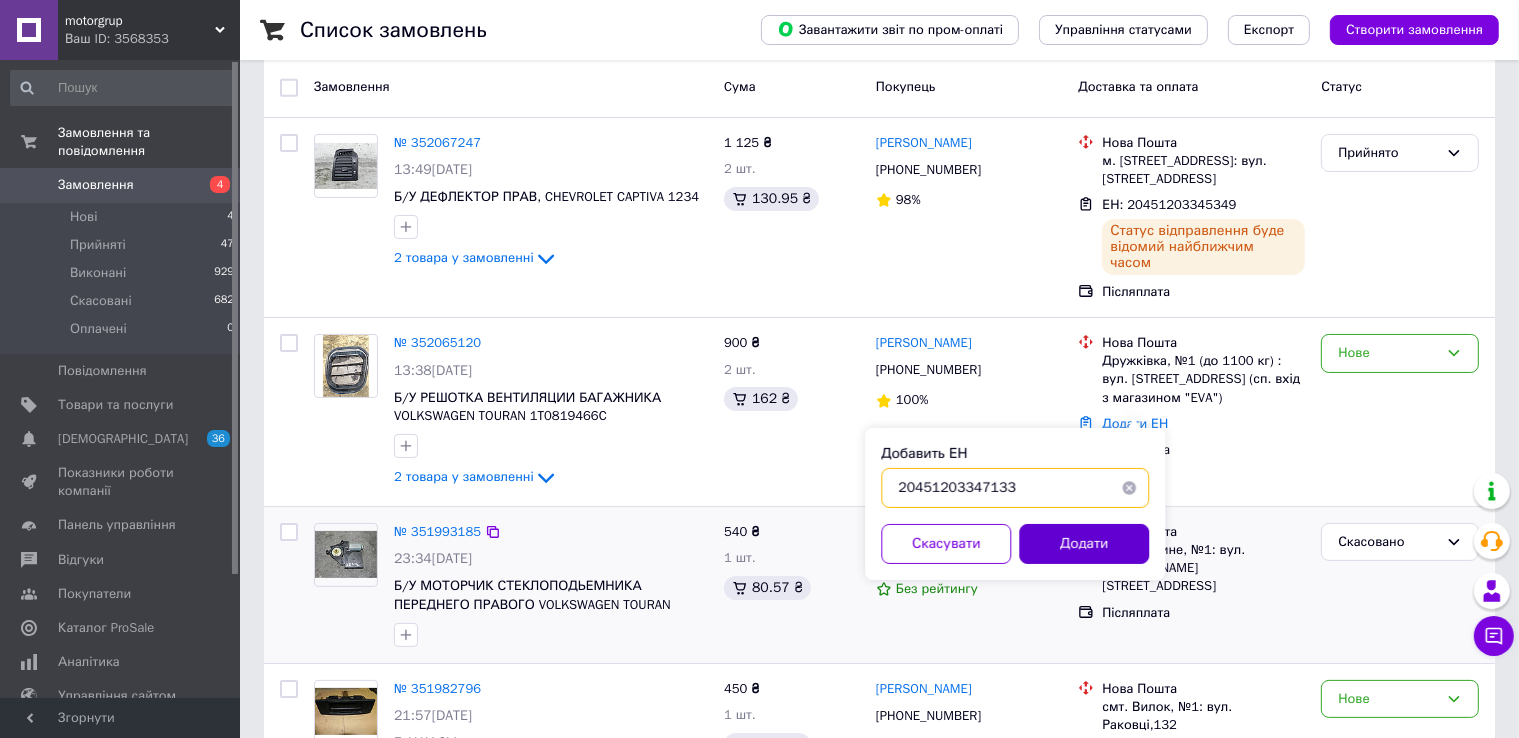 type on "20451203347133" 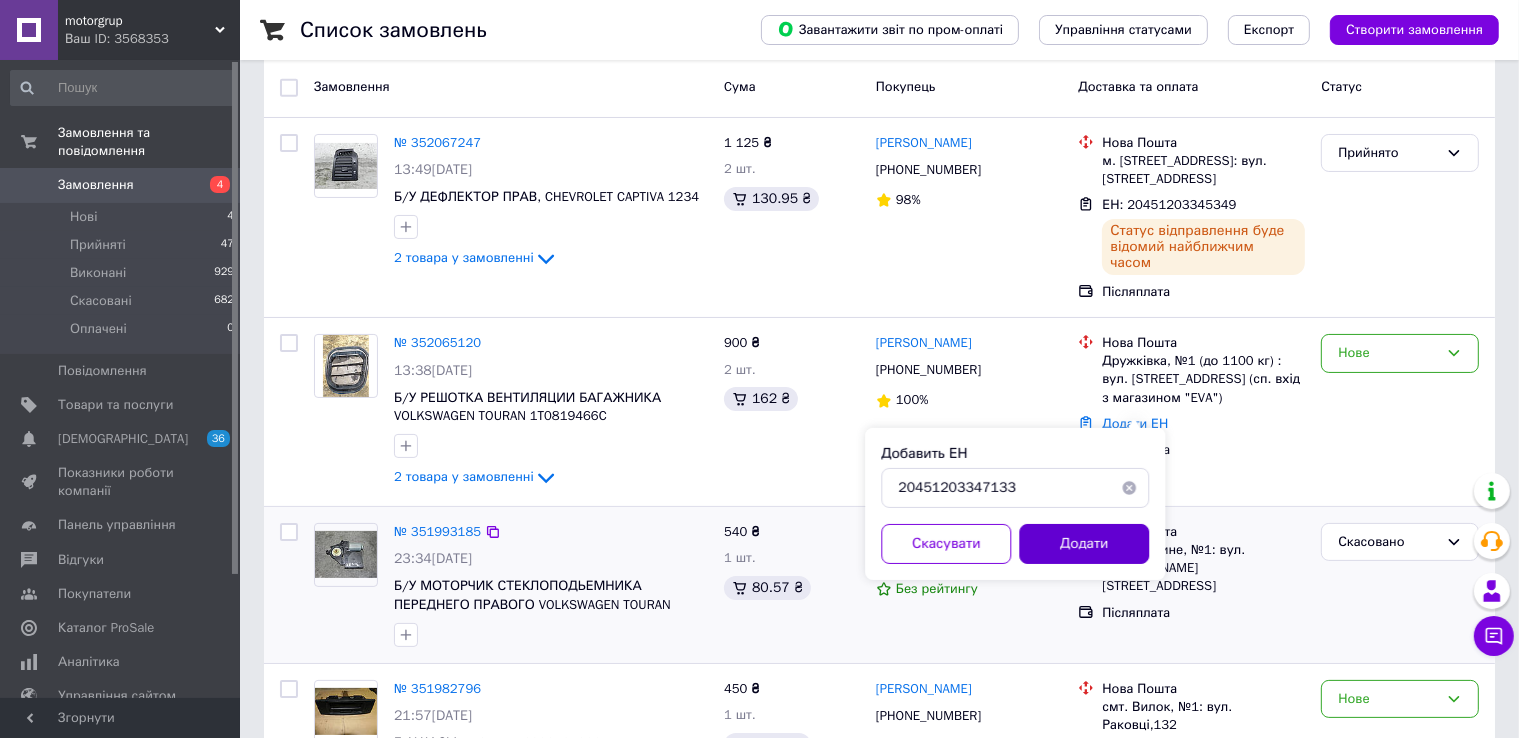 click on "Додати" at bounding box center [1084, 544] 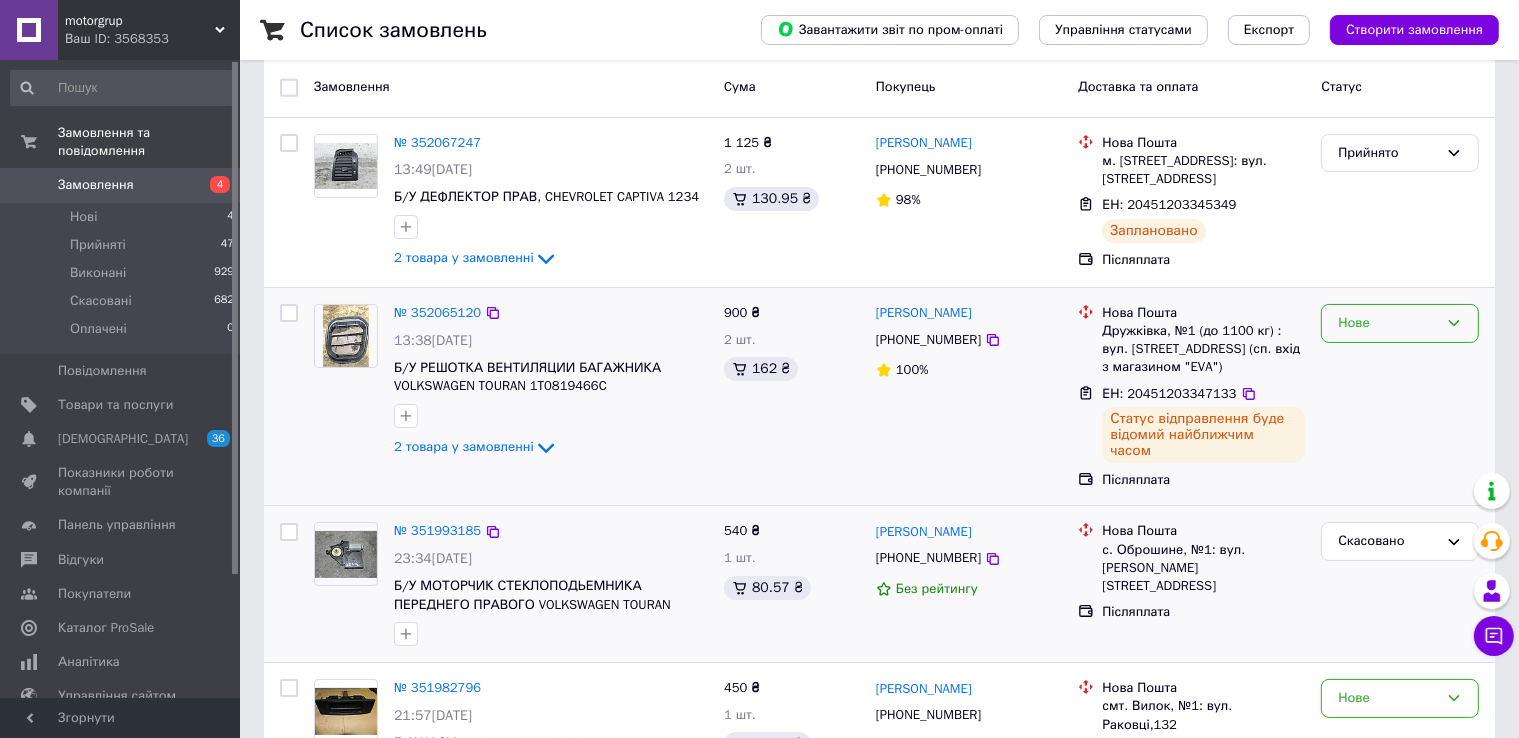 click on "Нове" at bounding box center [1400, 323] 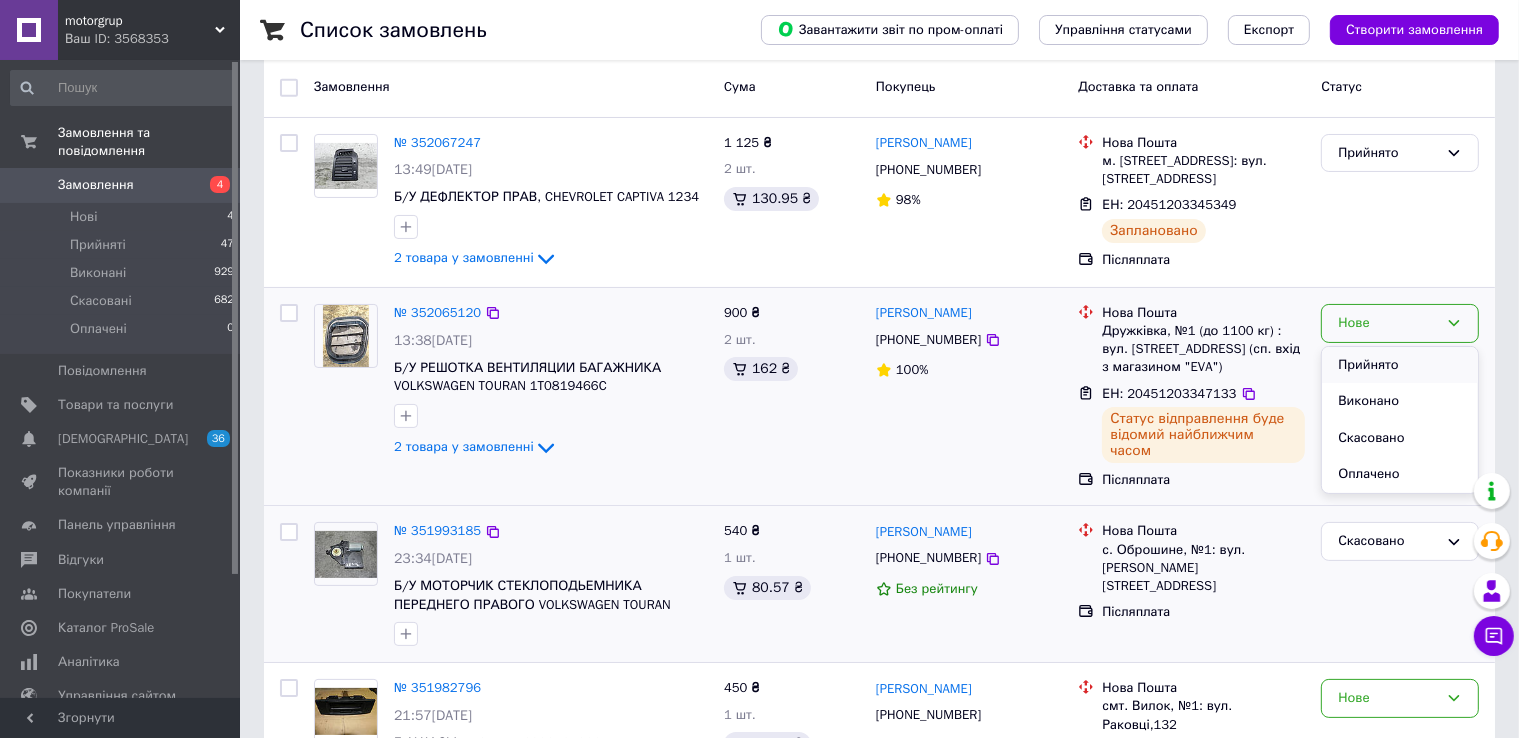 click on "Прийнято" at bounding box center [1400, 365] 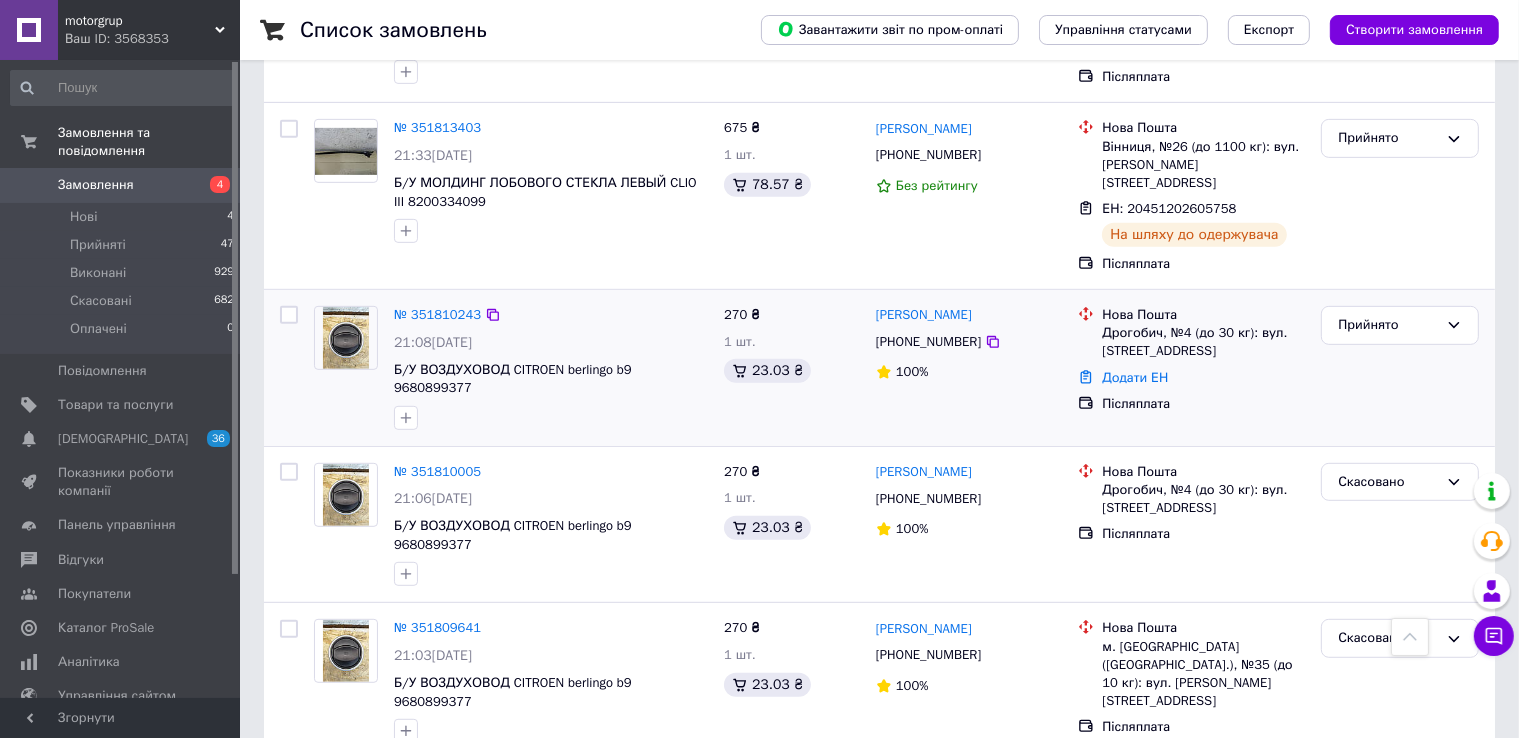scroll, scrollTop: 600, scrollLeft: 0, axis: vertical 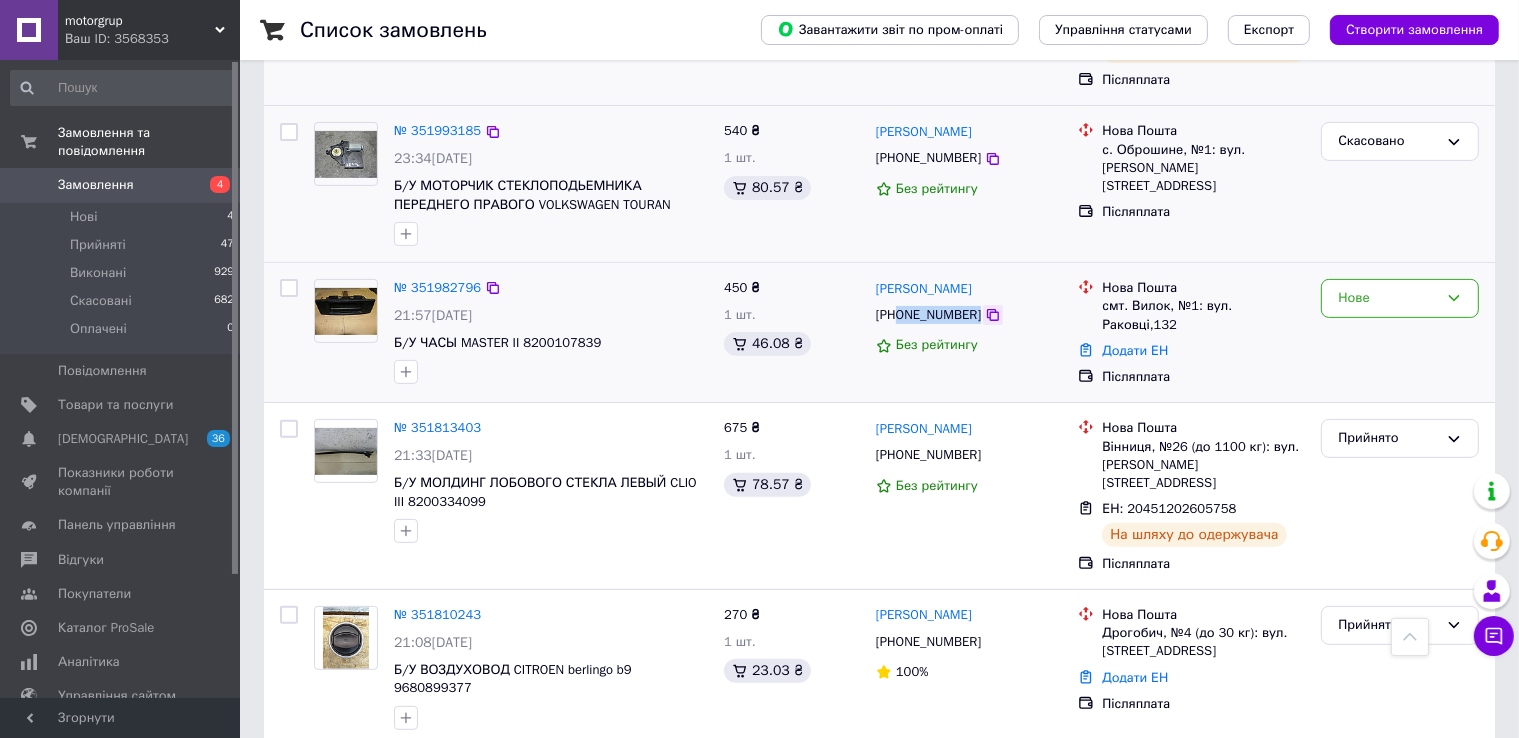 drag, startPoint x: 897, startPoint y: 301, endPoint x: 978, endPoint y: 304, distance: 81.055534 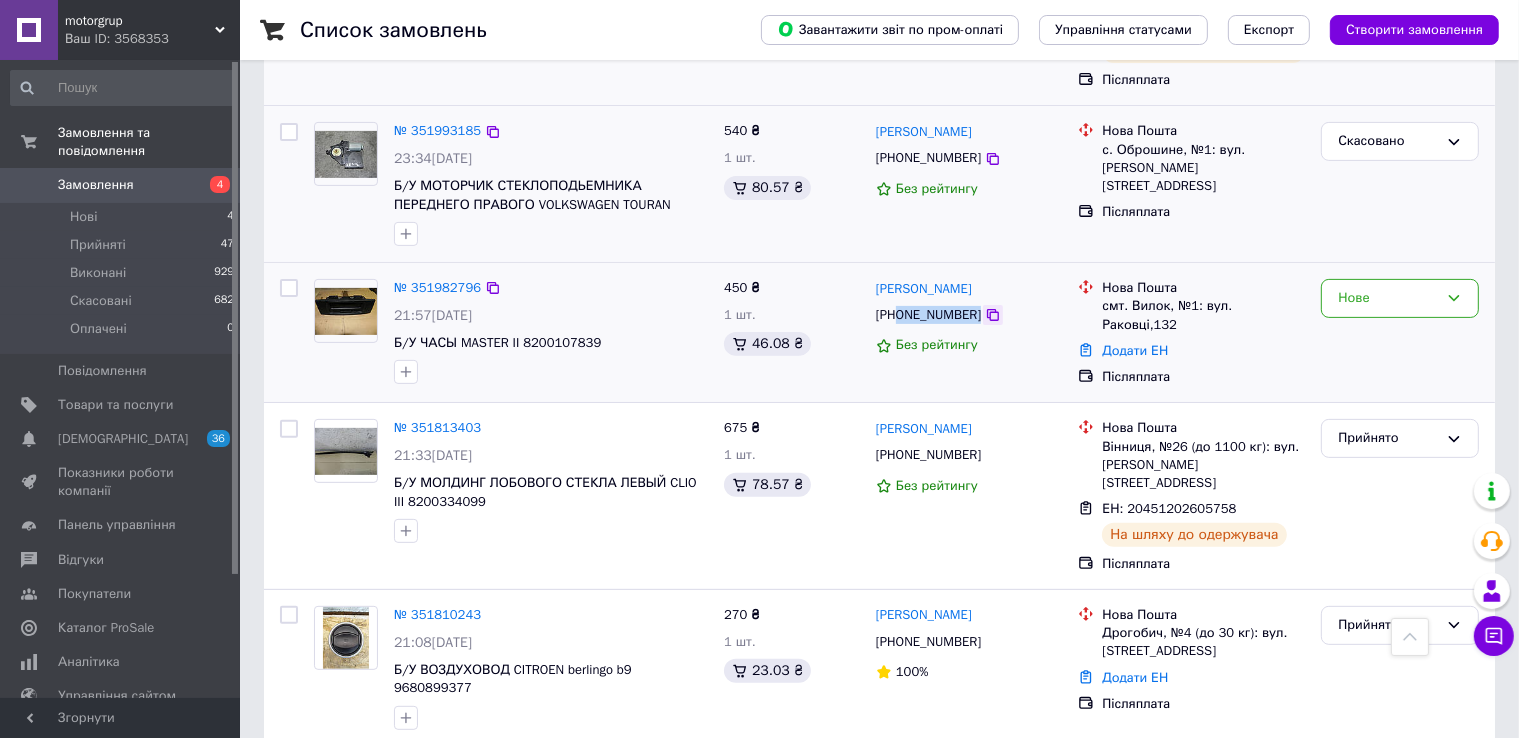 copy on "0968051173" 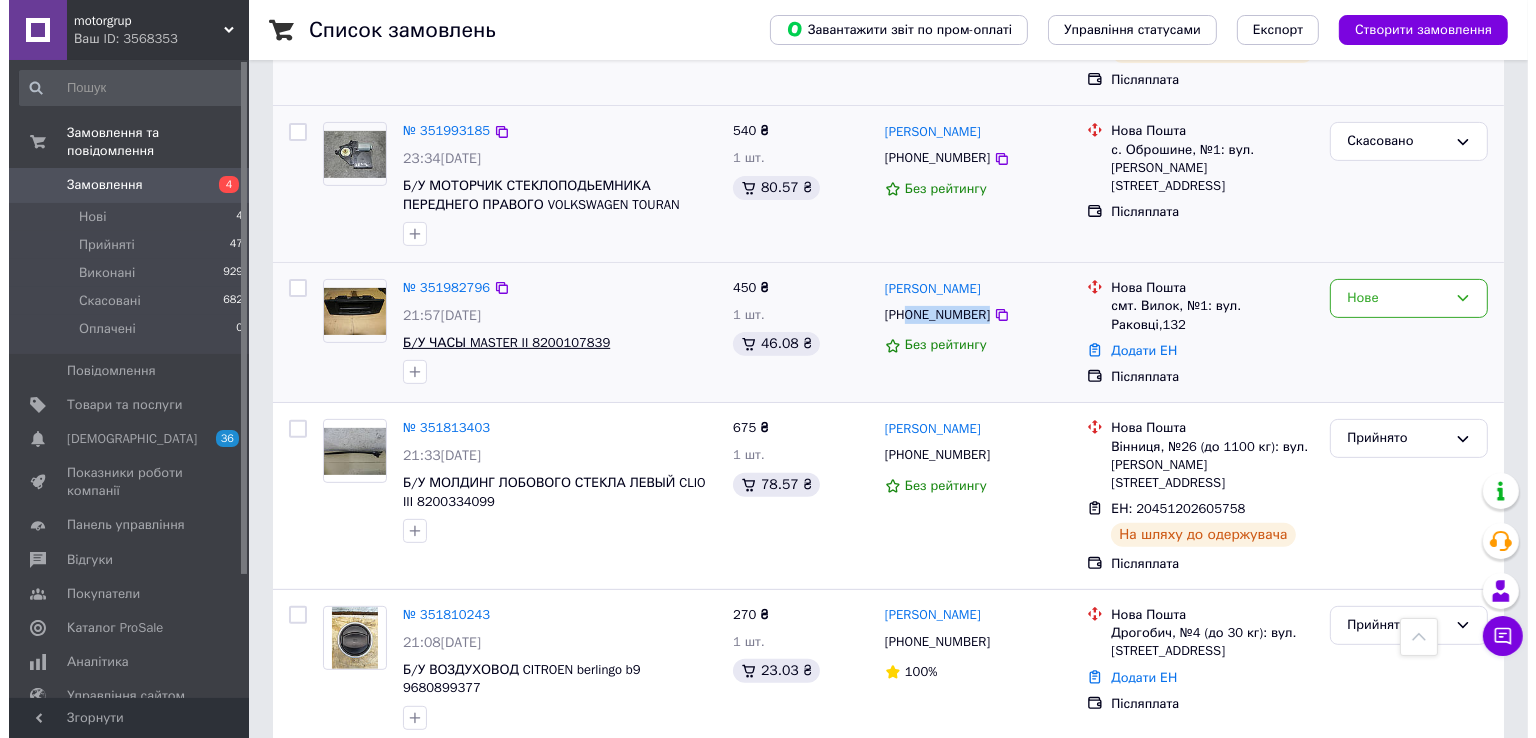 scroll, scrollTop: 0, scrollLeft: 0, axis: both 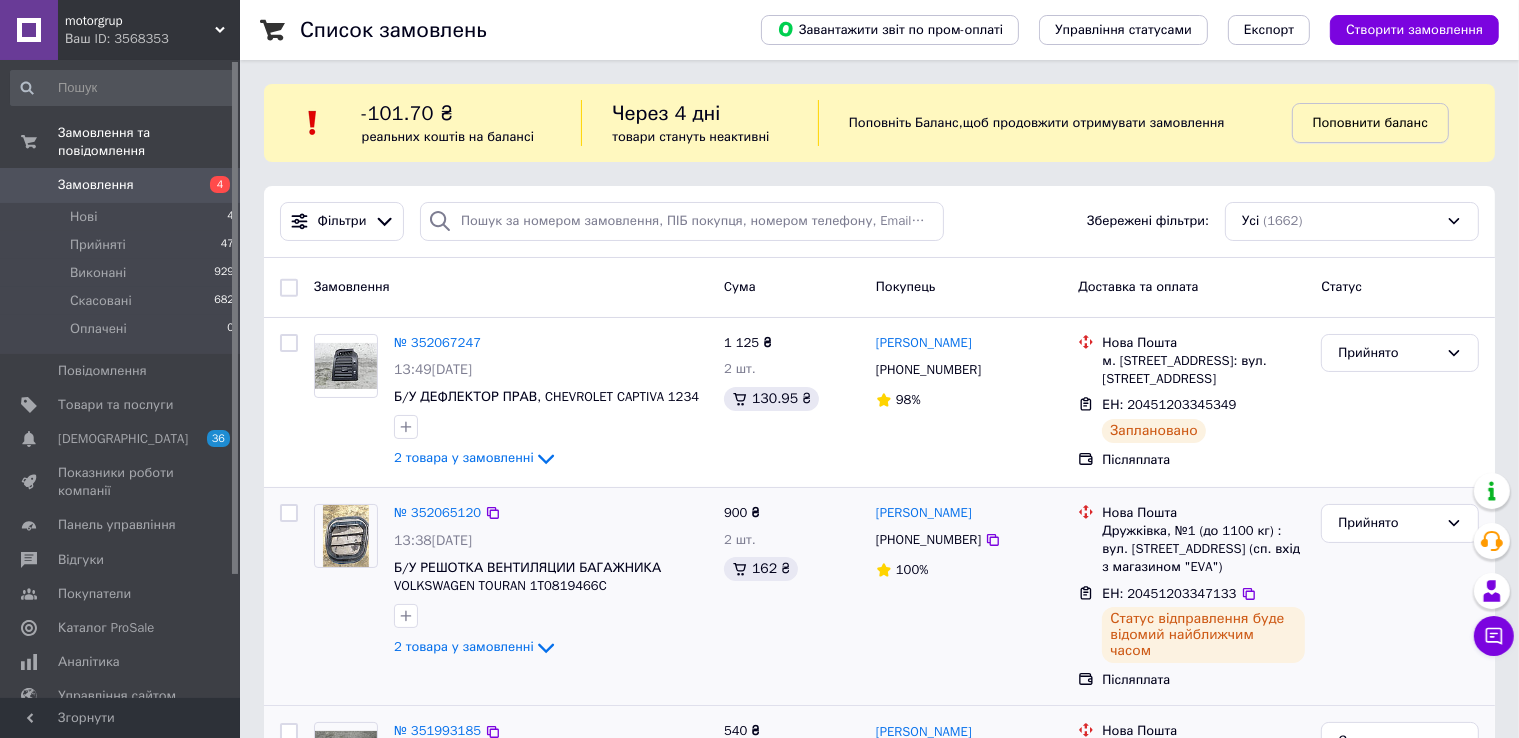 click on "Поповнити баланс" at bounding box center [1370, 122] 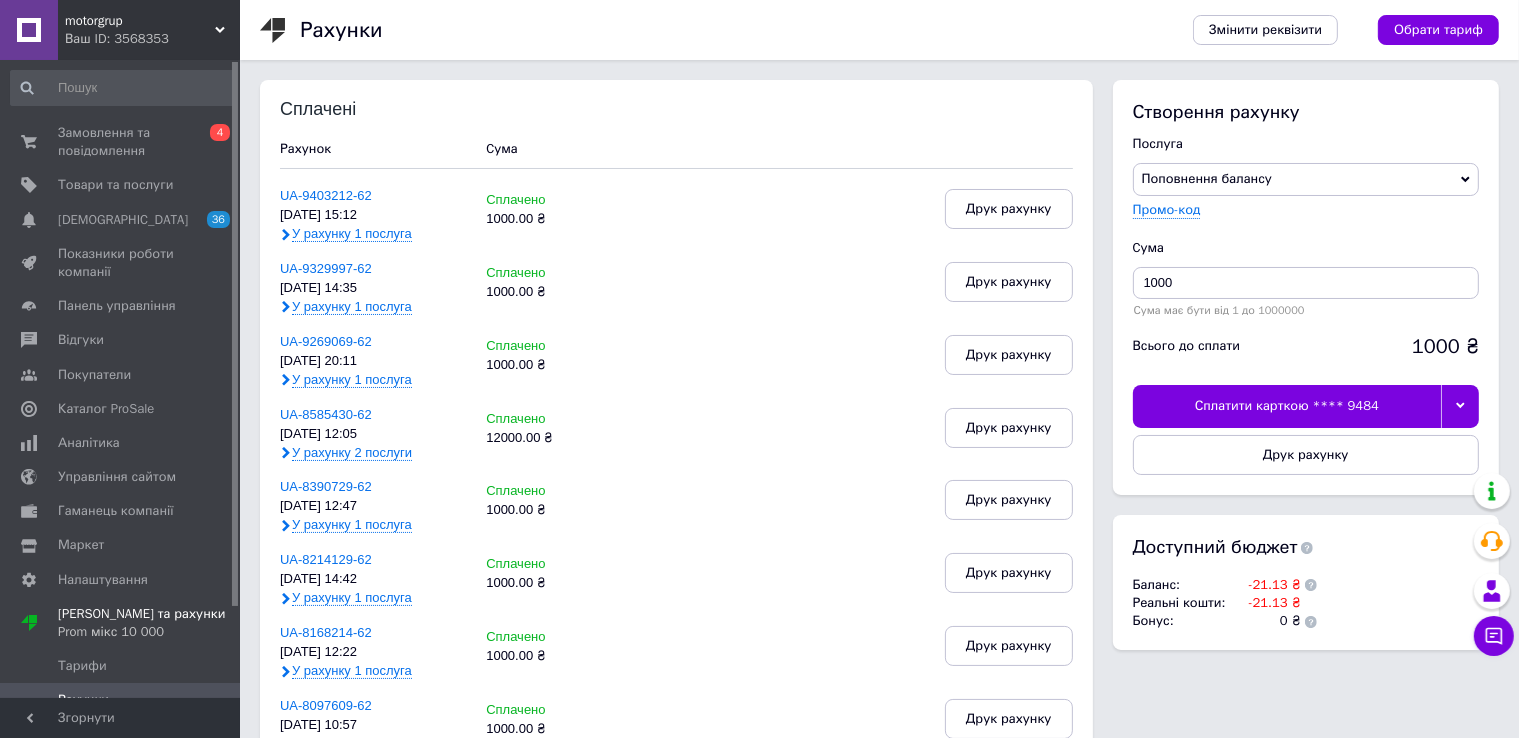 click 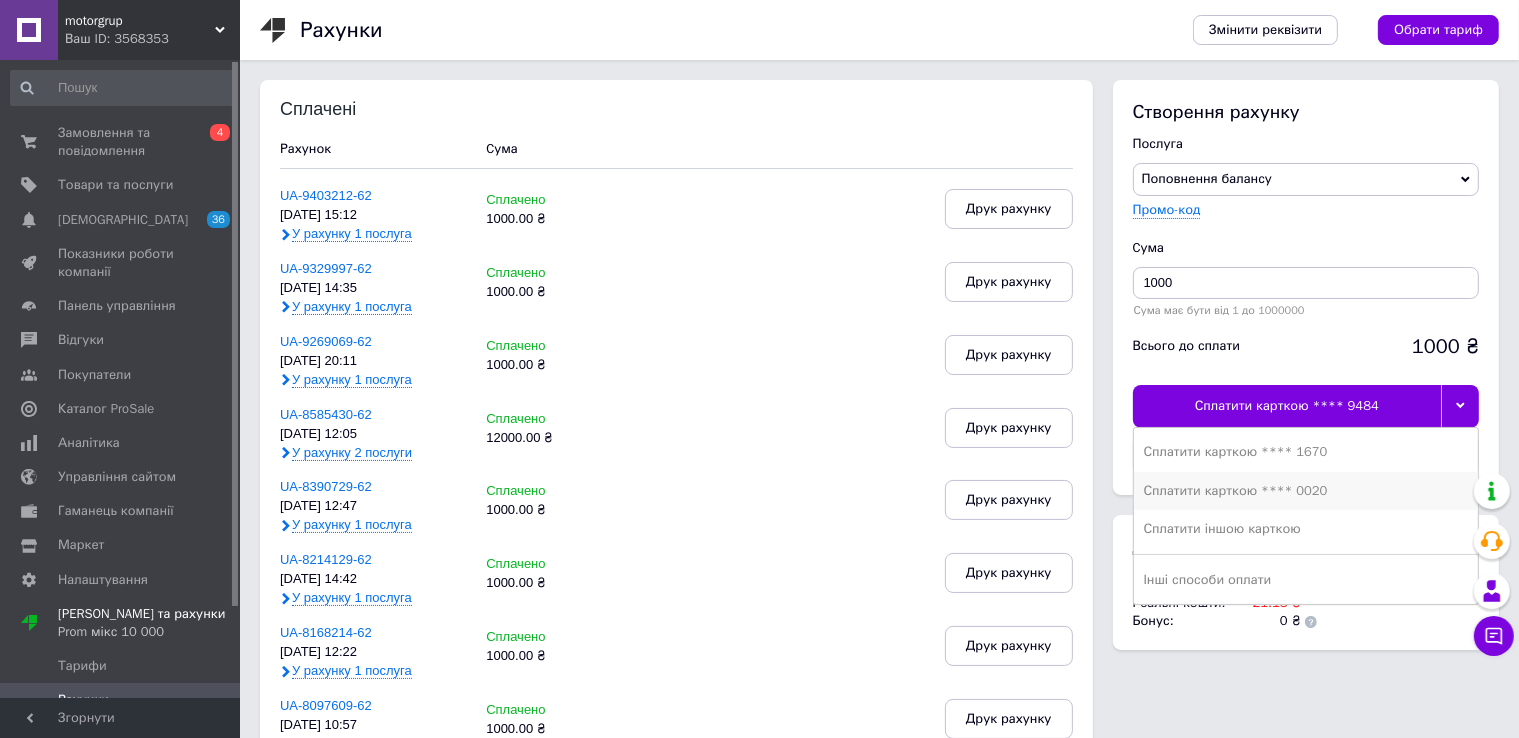 click on "Сплатити карткою  **** 0020" at bounding box center [1306, 491] 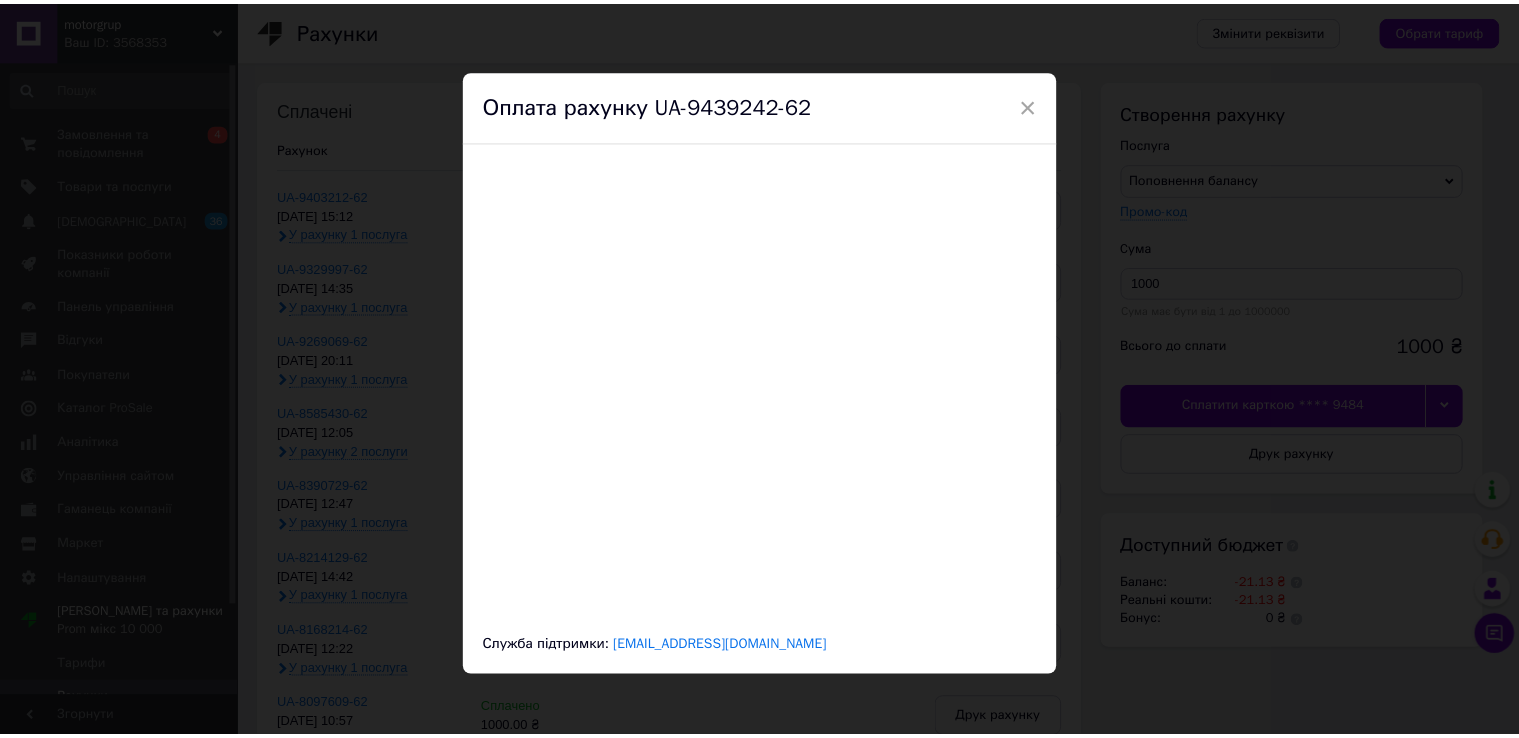scroll, scrollTop: 8, scrollLeft: 0, axis: vertical 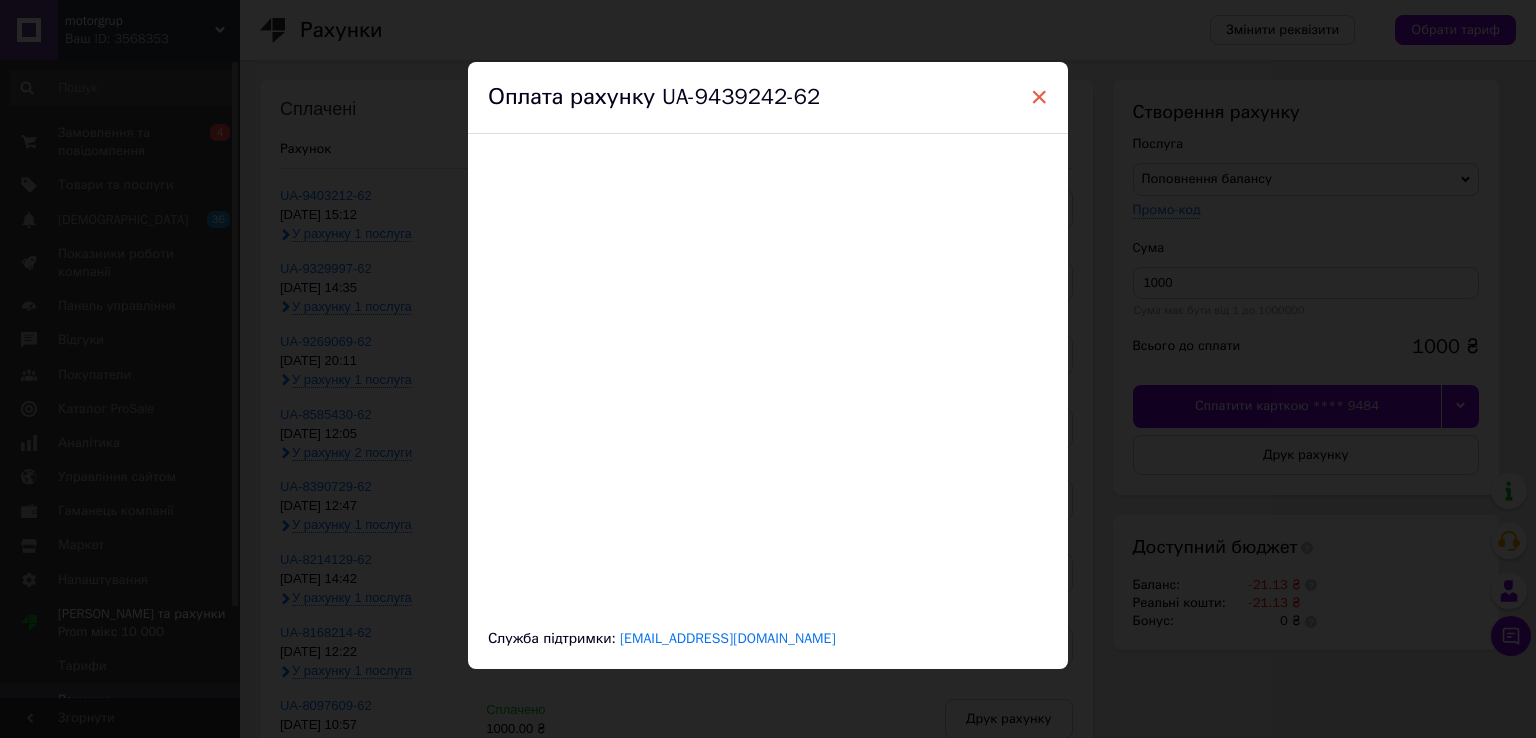 click on "×" at bounding box center [1039, 97] 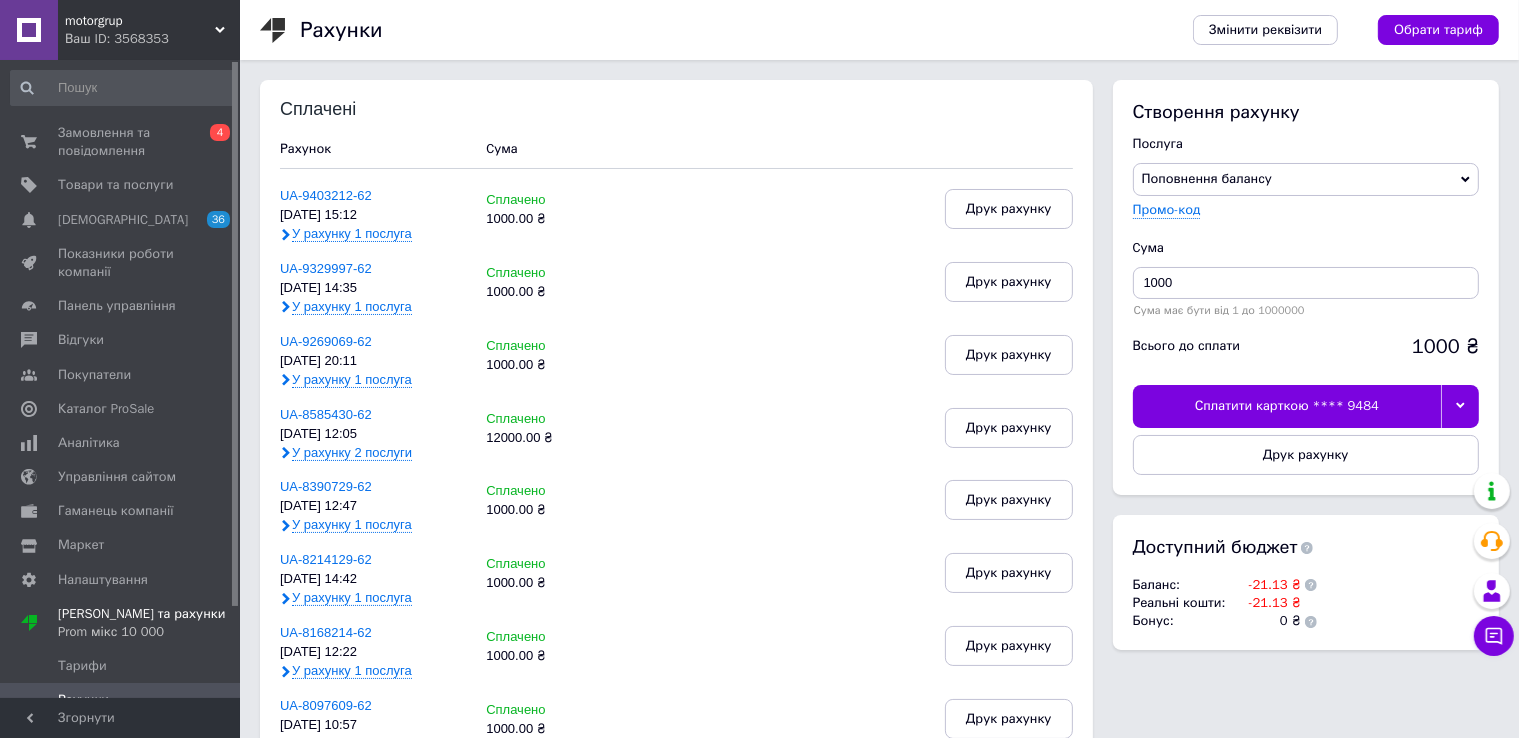 click 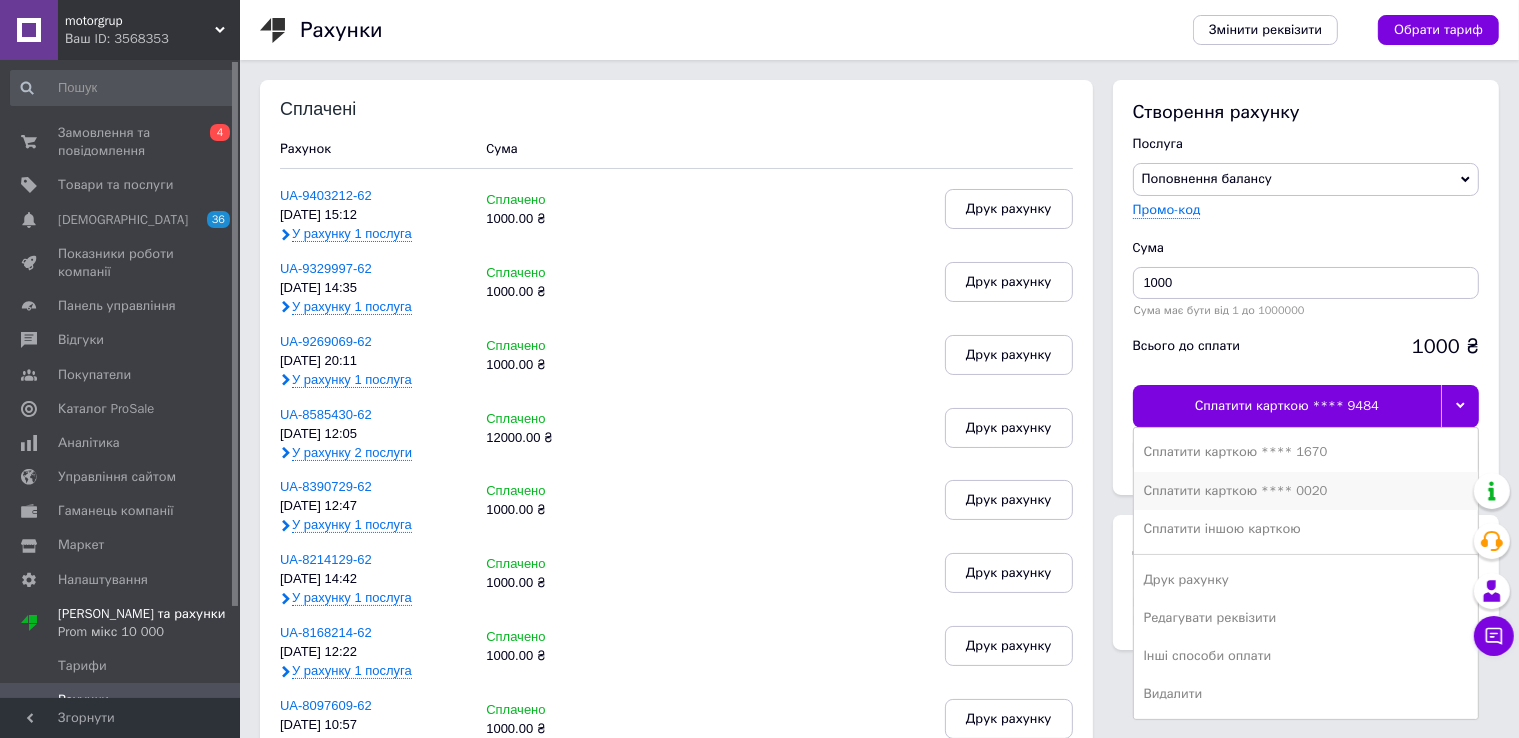 click on "Сплатити карткою  **** 0020" at bounding box center [1306, 491] 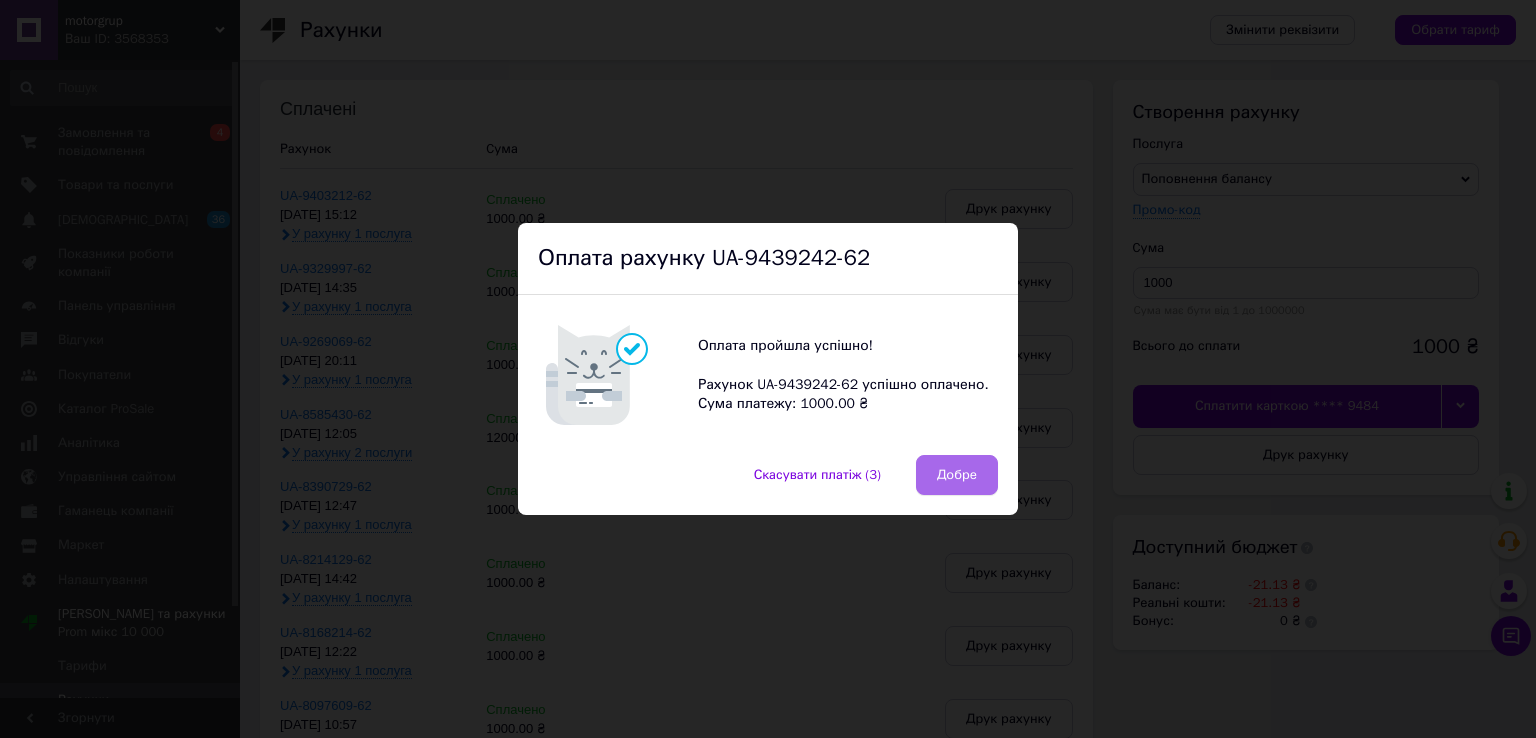 click on "Добре" at bounding box center (957, 475) 